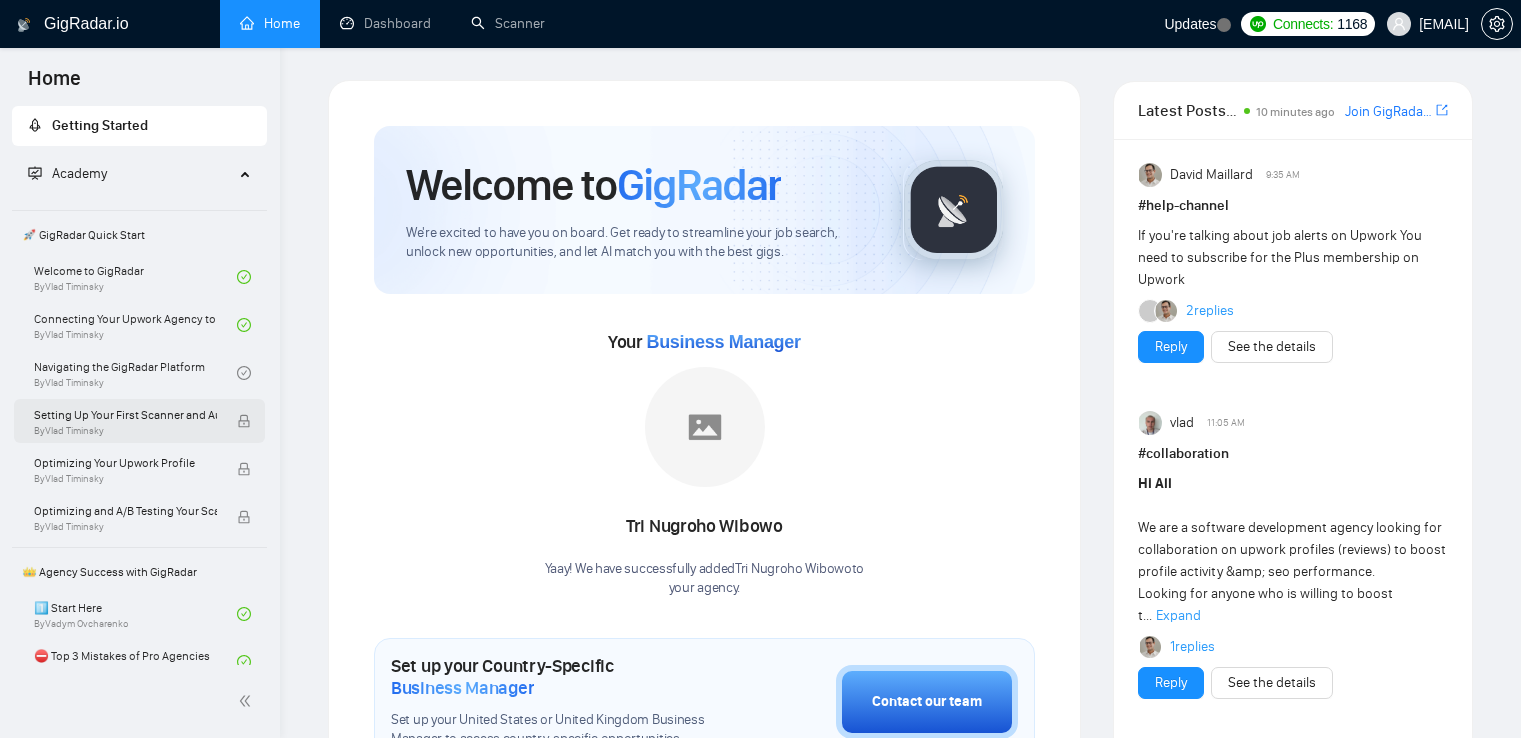 scroll, scrollTop: 800, scrollLeft: 0, axis: vertical 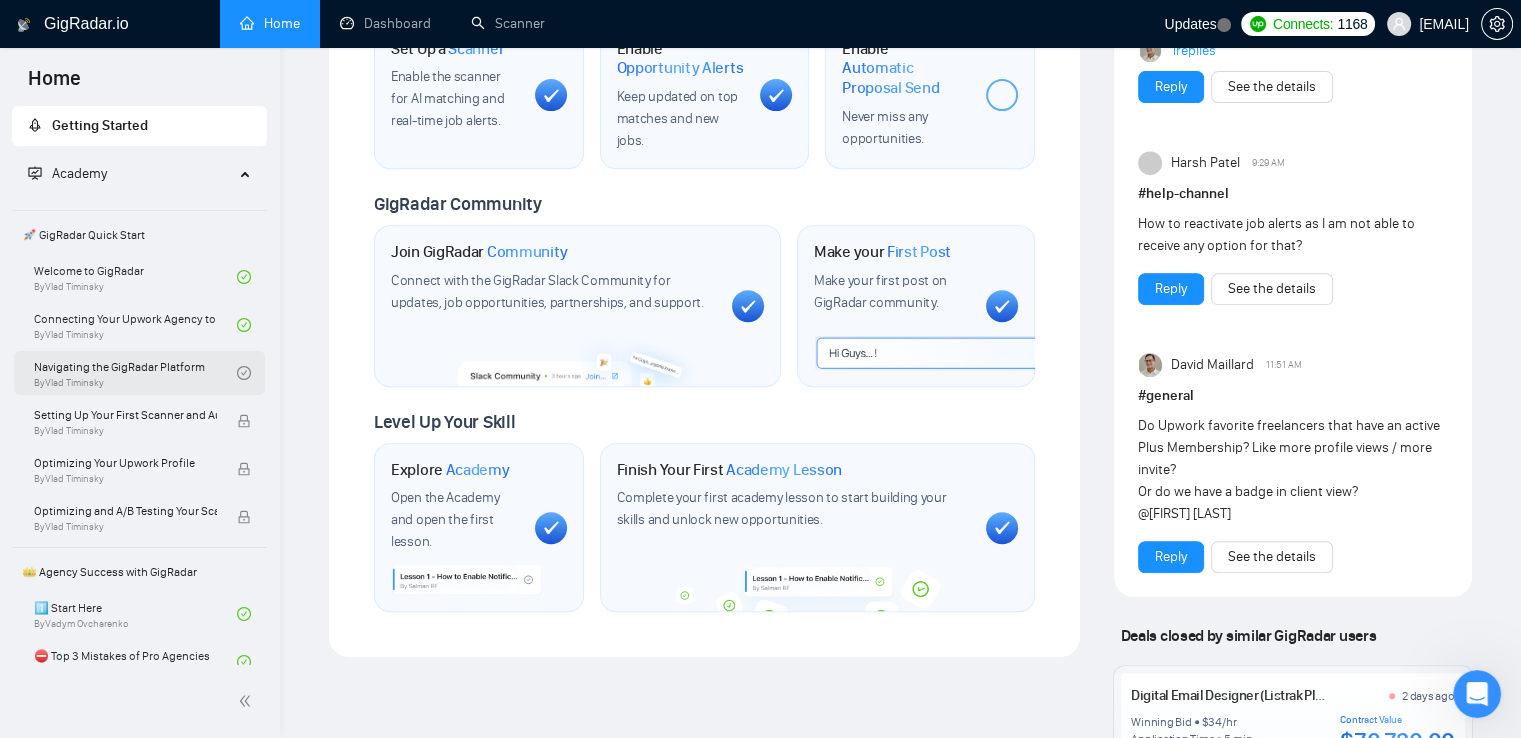 click on "Navigating the GigRadar Platform By [FIRST] [LAST]" at bounding box center (135, 373) 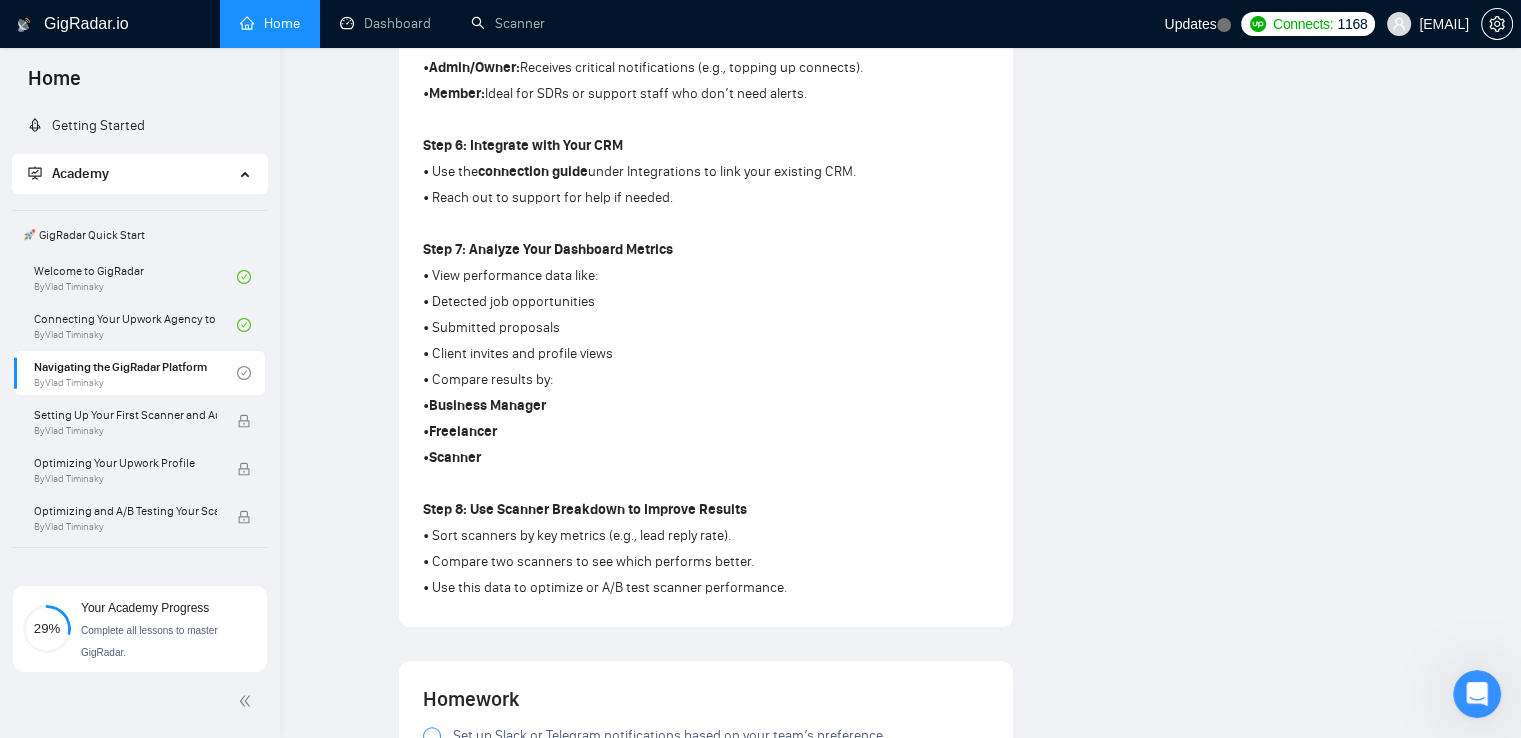 scroll, scrollTop: 1500, scrollLeft: 0, axis: vertical 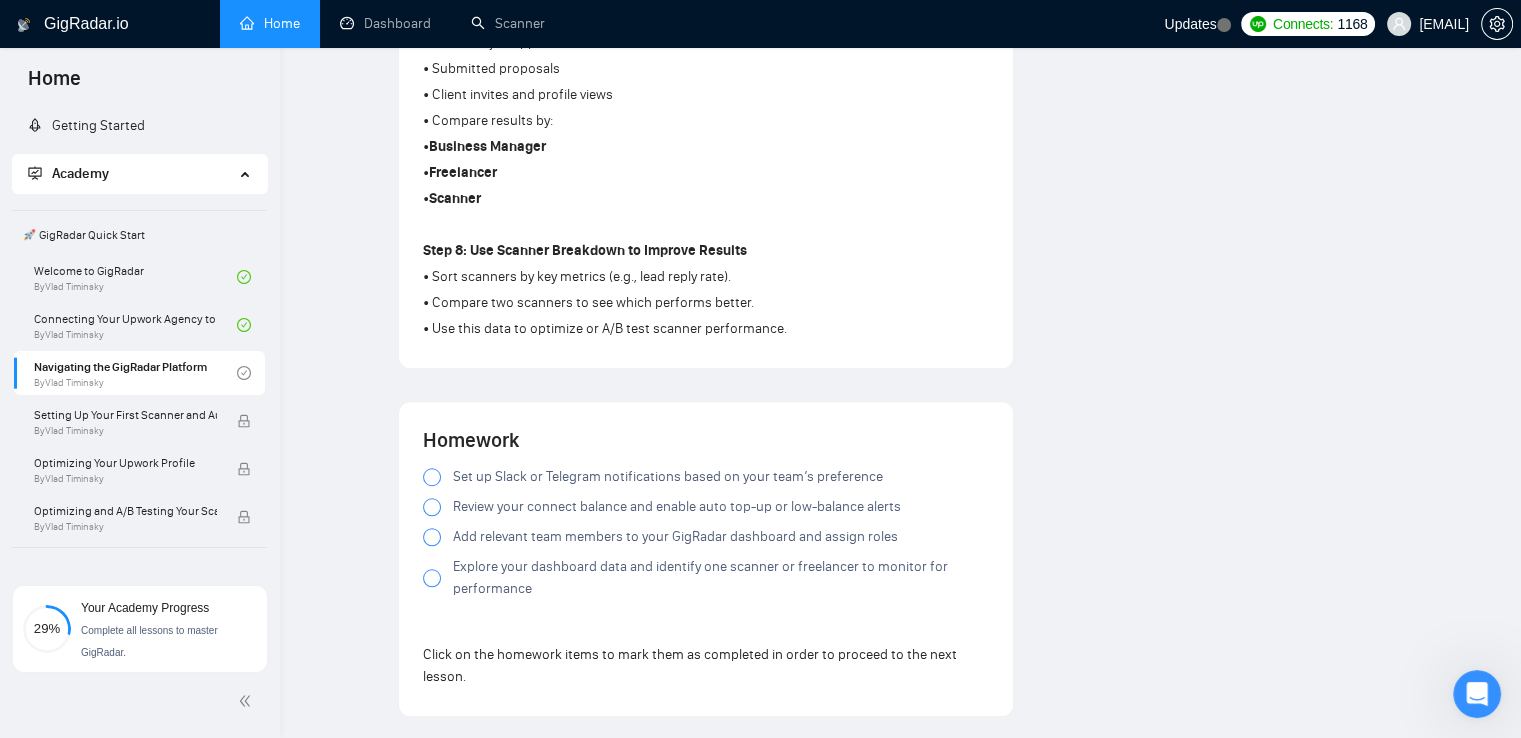click at bounding box center (432, 477) 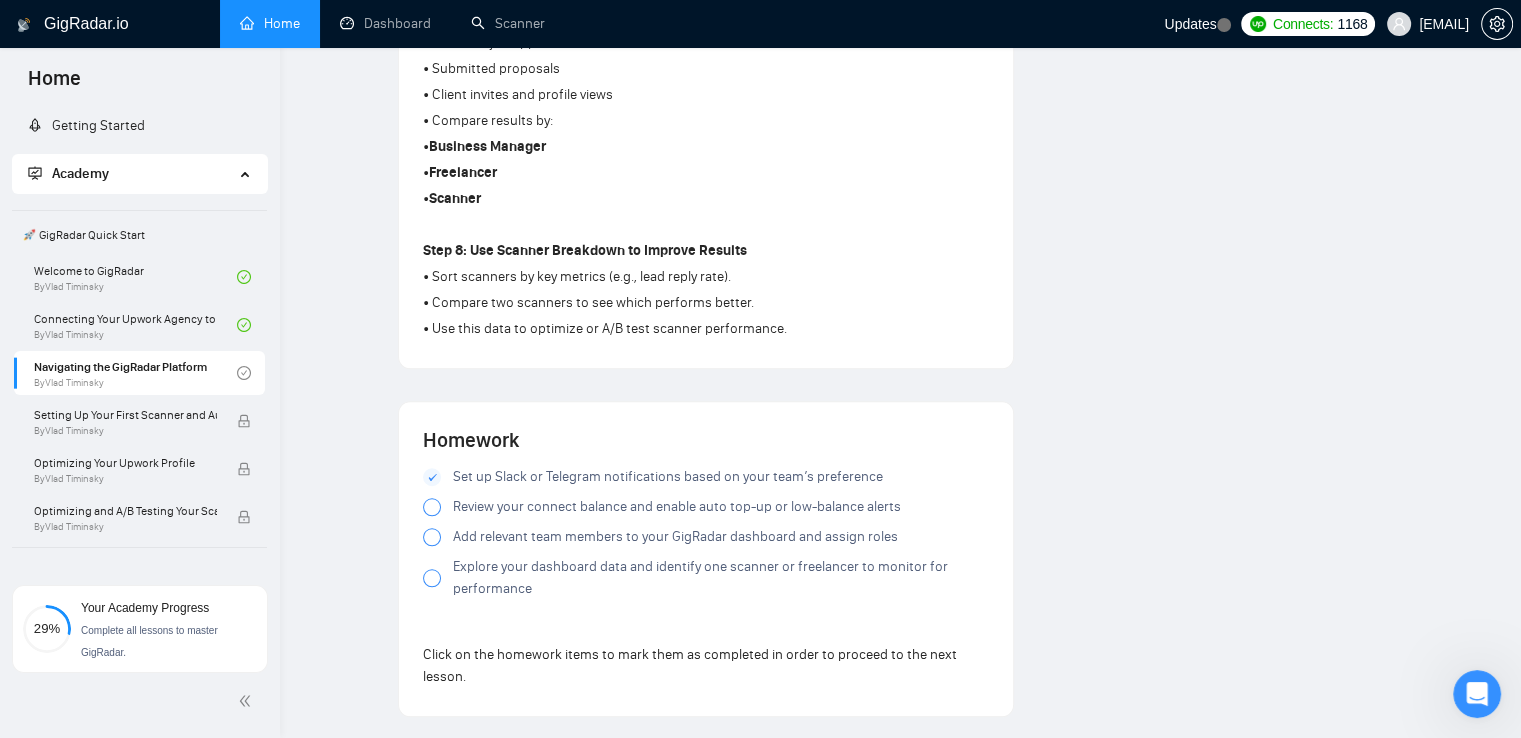 click at bounding box center [432, 507] 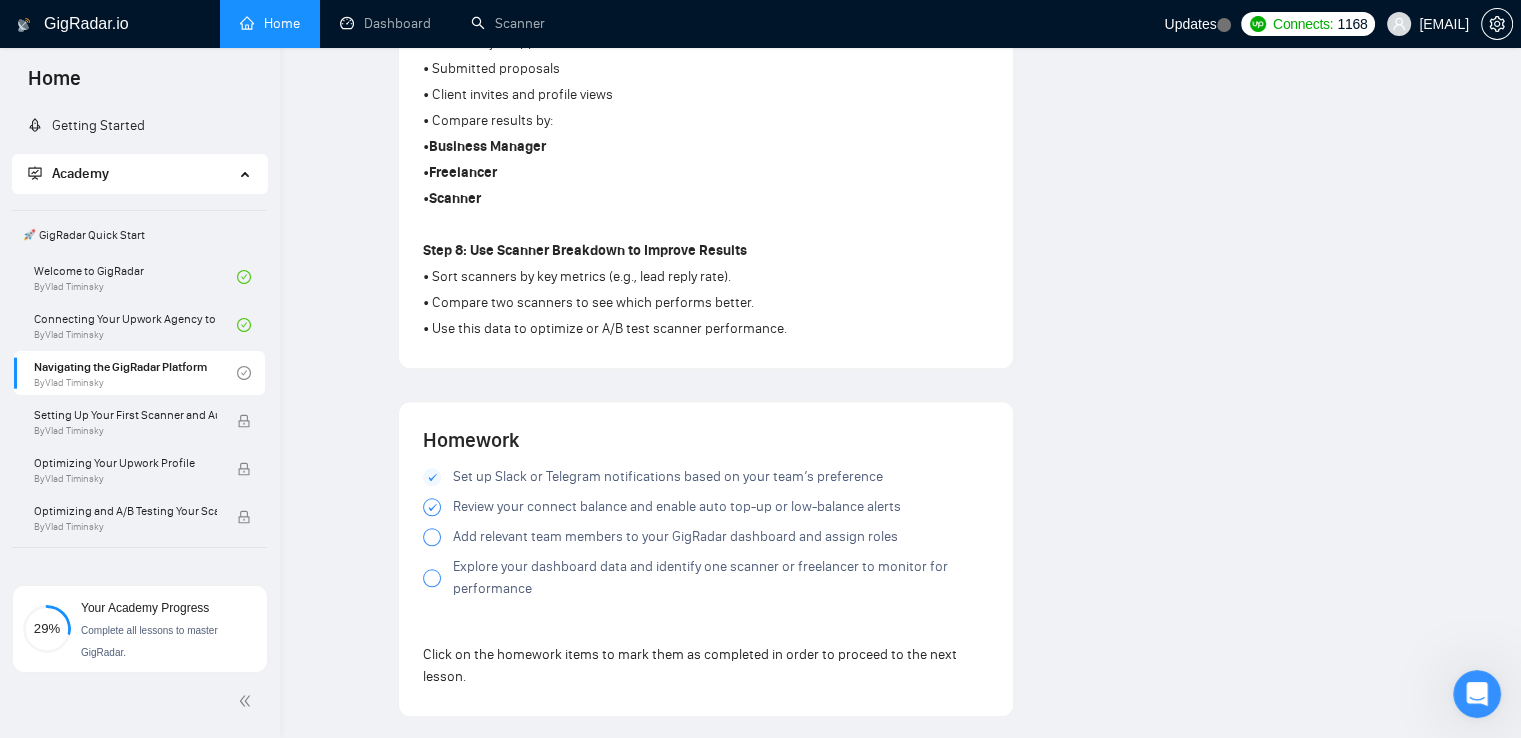 click at bounding box center [432, 537] 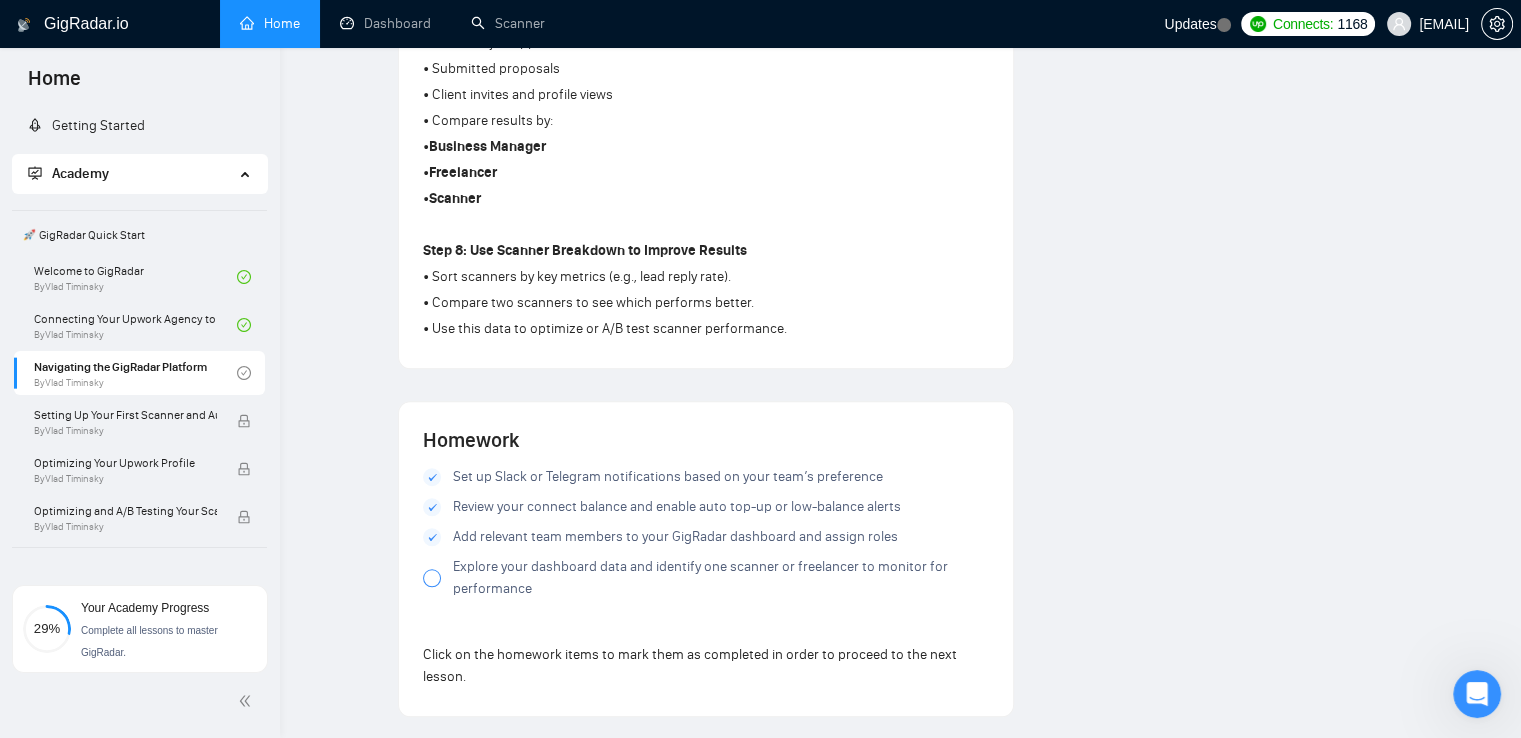 click at bounding box center (432, 578) 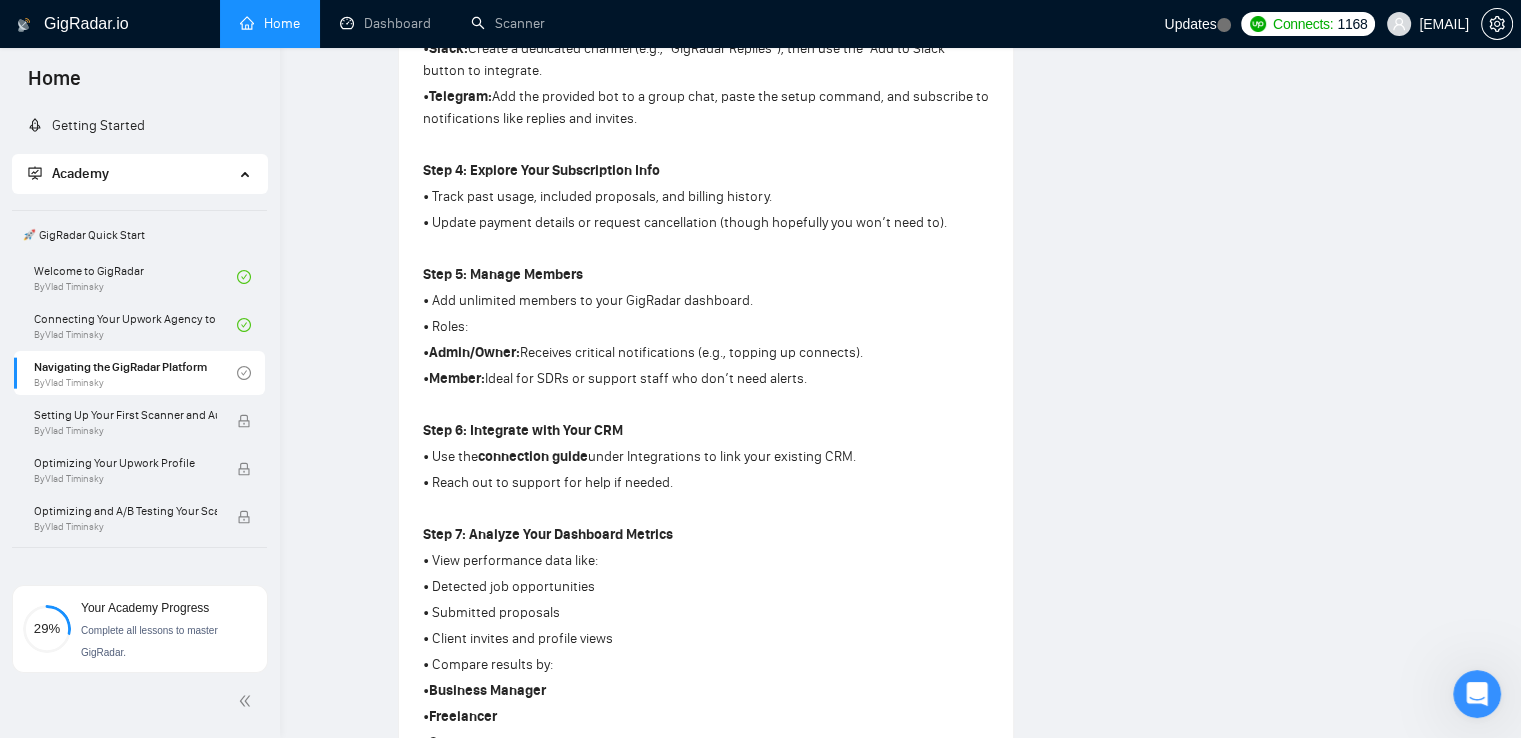 scroll, scrollTop: 256, scrollLeft: 0, axis: vertical 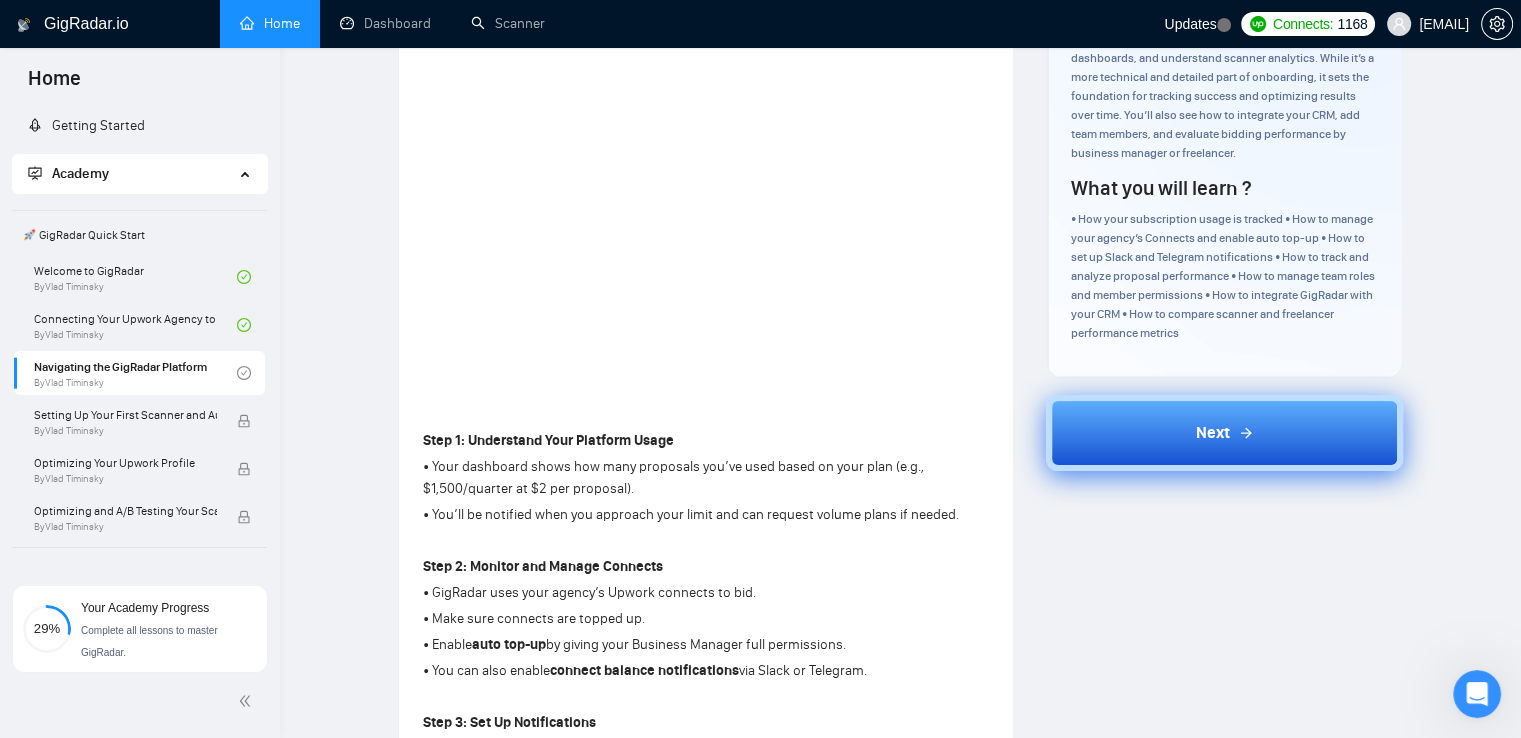 click on "Next" at bounding box center (1224, 433) 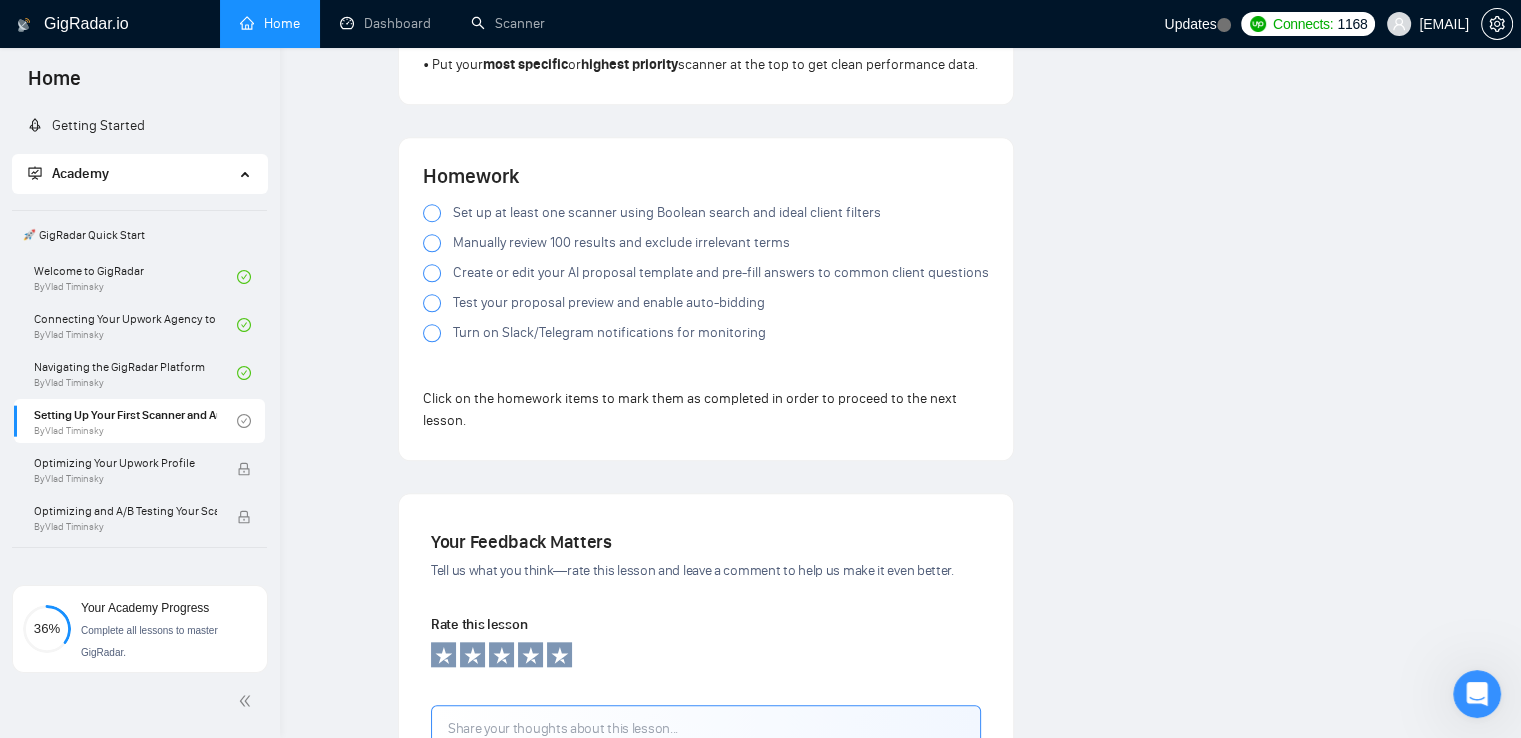 scroll, scrollTop: 1156, scrollLeft: 0, axis: vertical 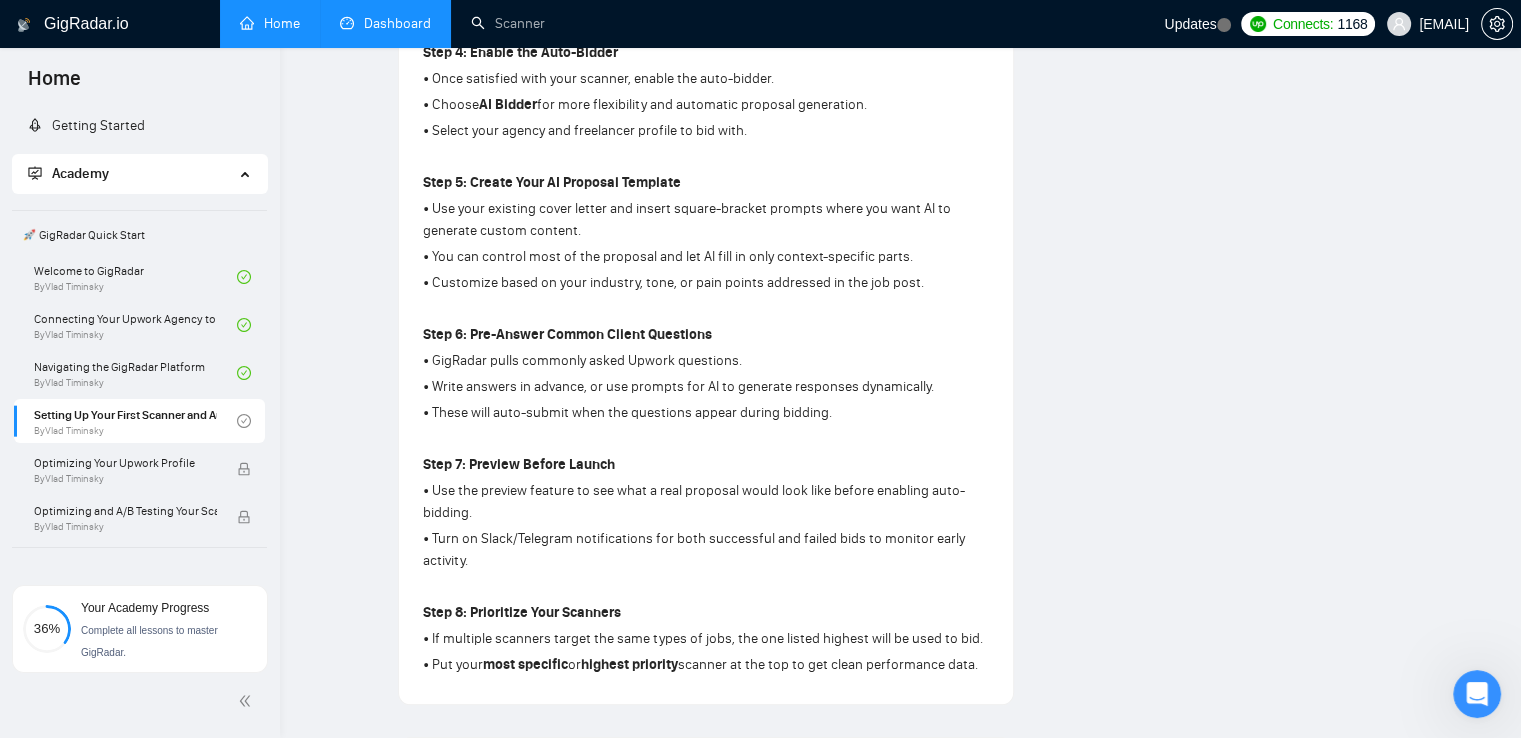 click on "Dashboard" at bounding box center [385, 23] 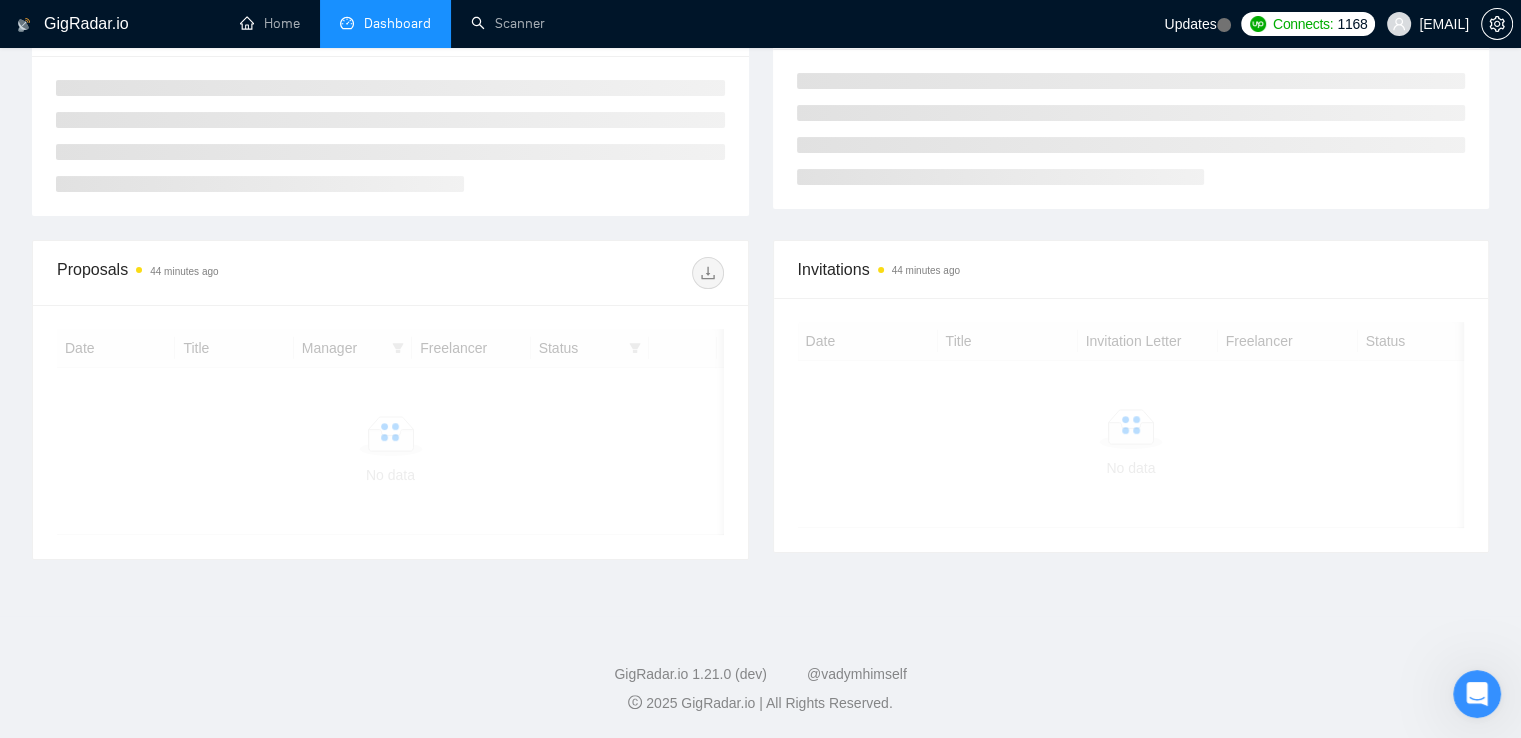 scroll, scrollTop: 313, scrollLeft: 0, axis: vertical 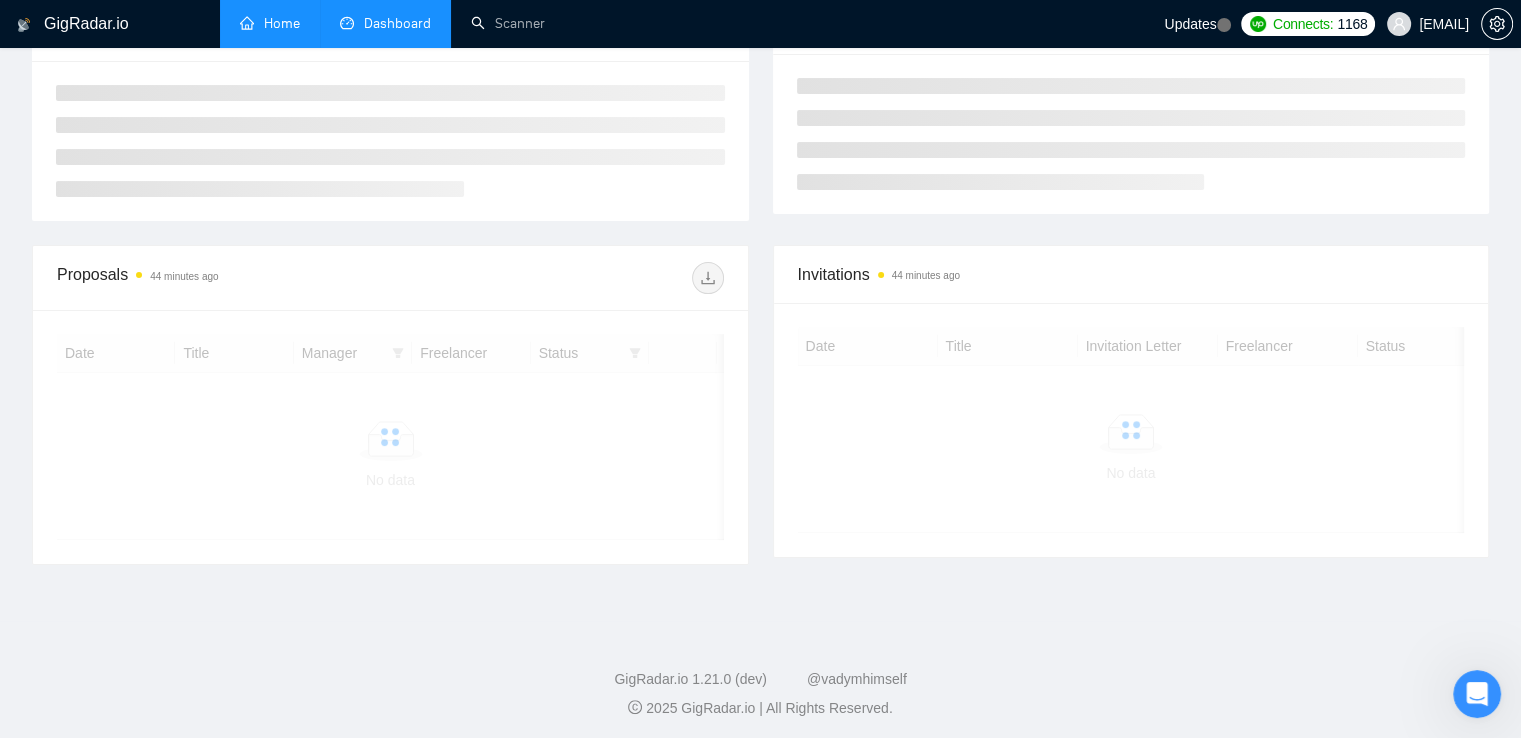 click on "Home" at bounding box center [270, 23] 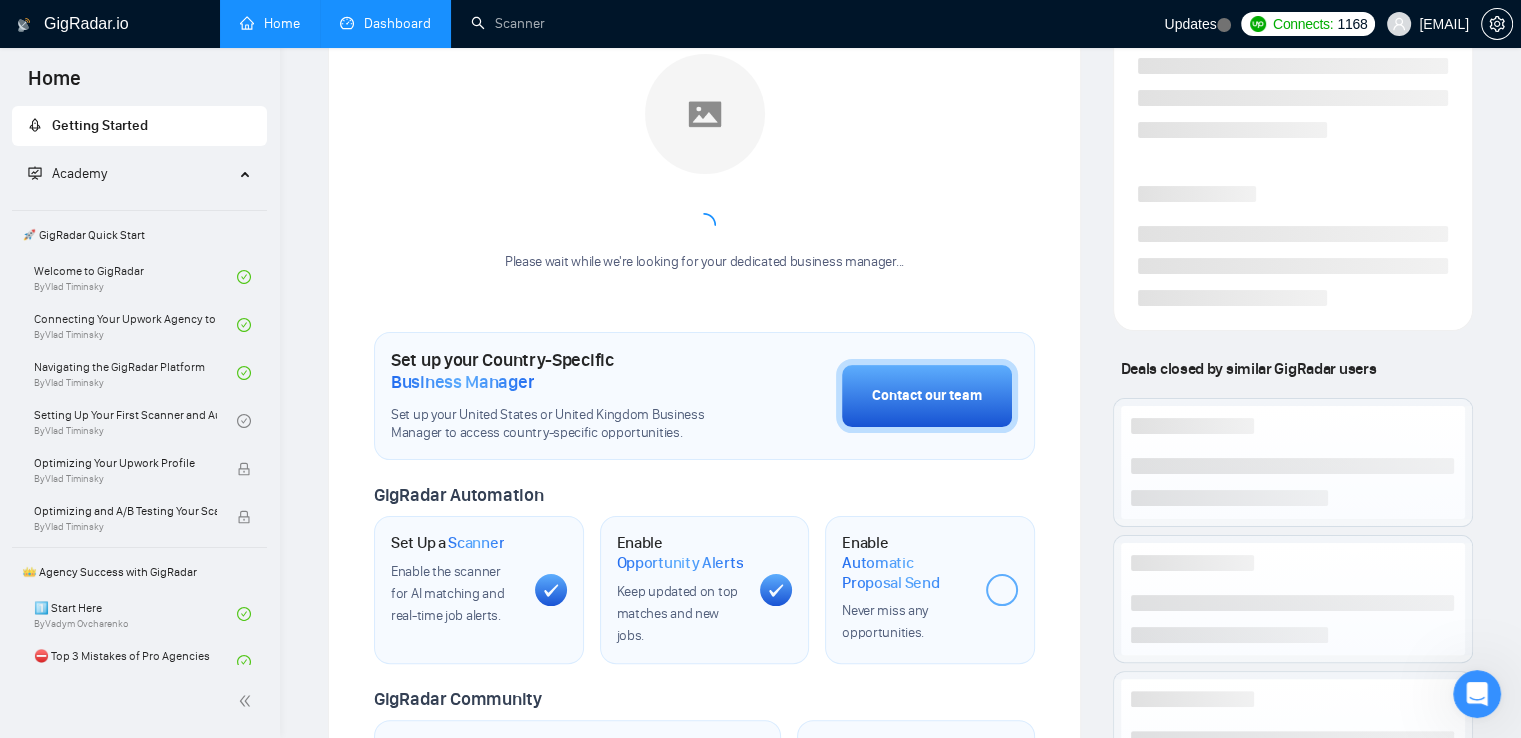 scroll, scrollTop: 0, scrollLeft: 0, axis: both 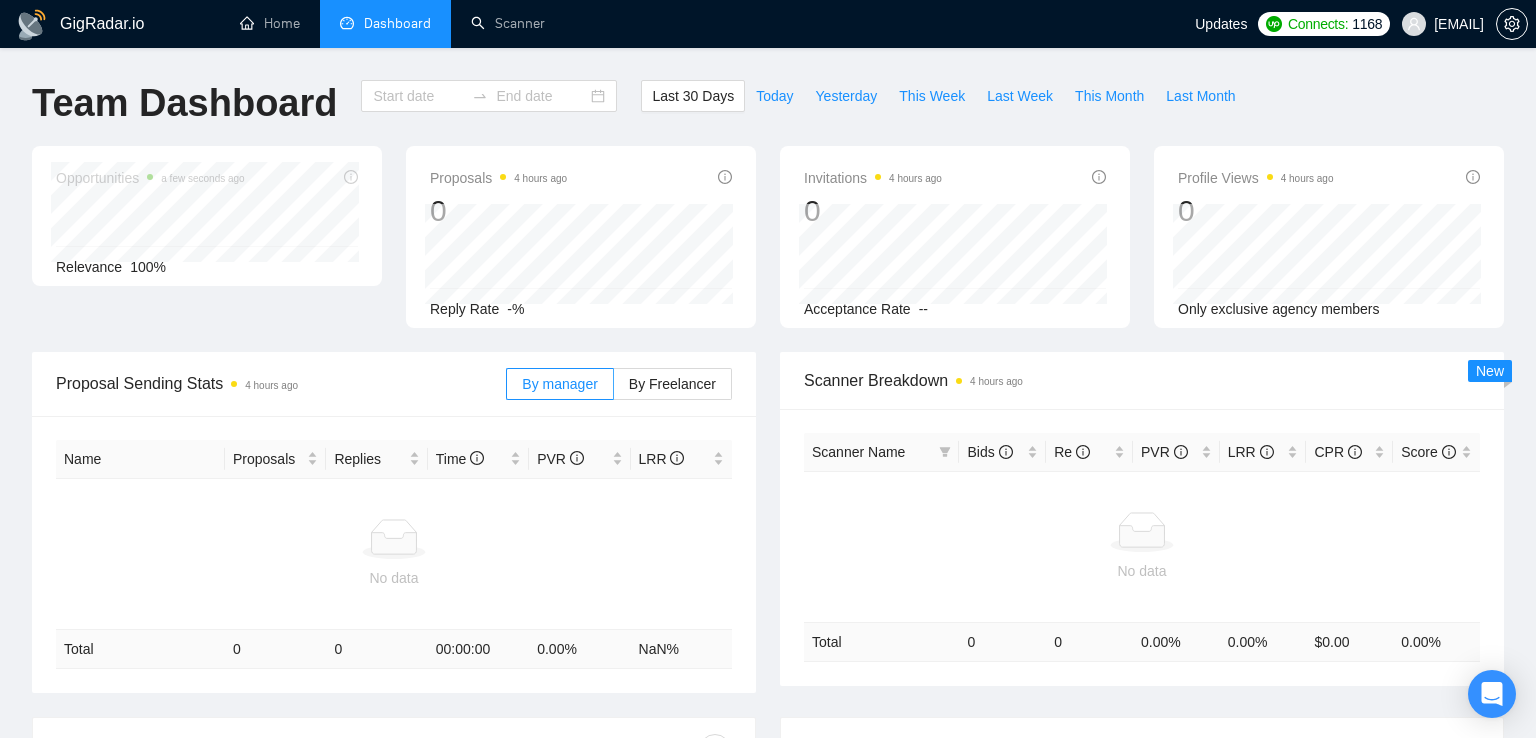 type on "2025-06-14" 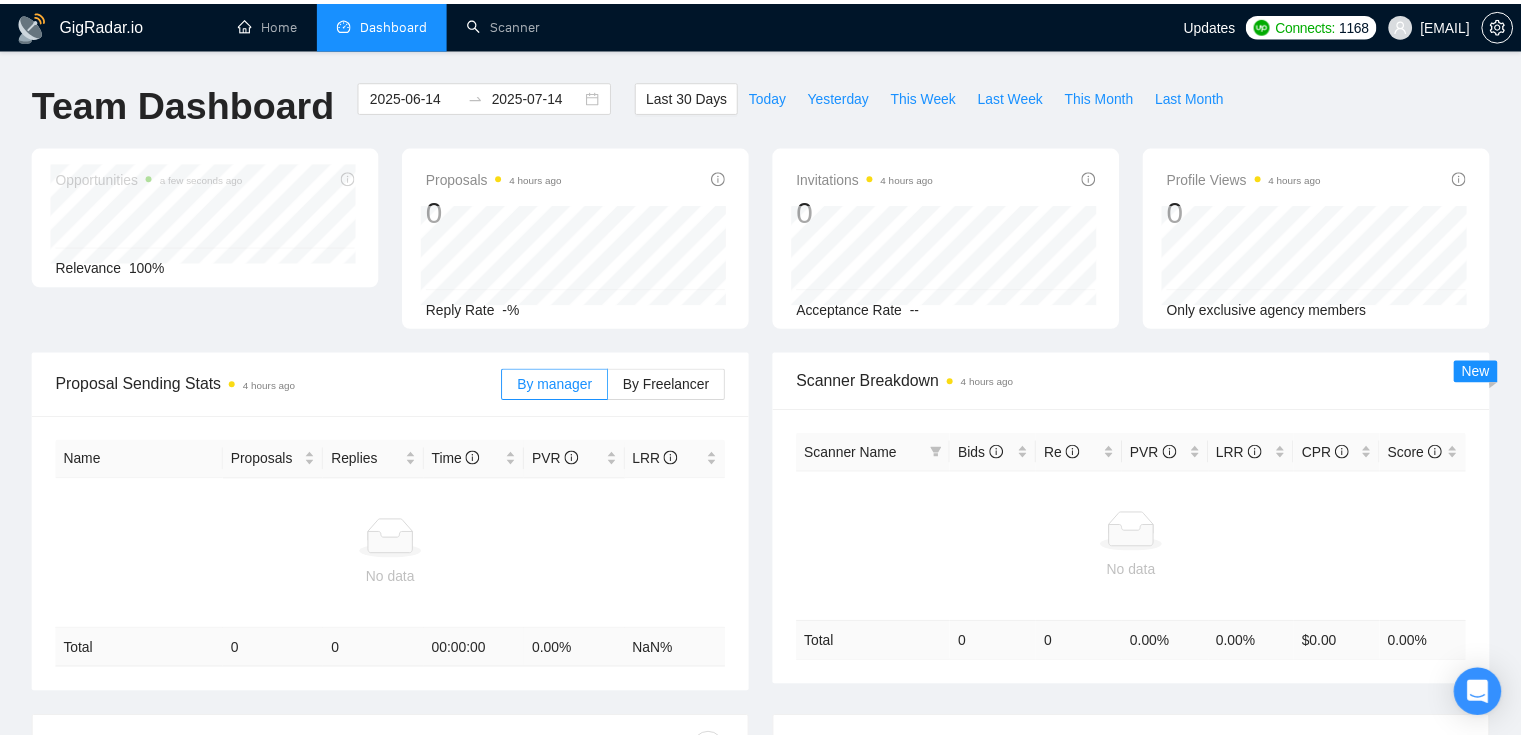 scroll, scrollTop: 0, scrollLeft: 0, axis: both 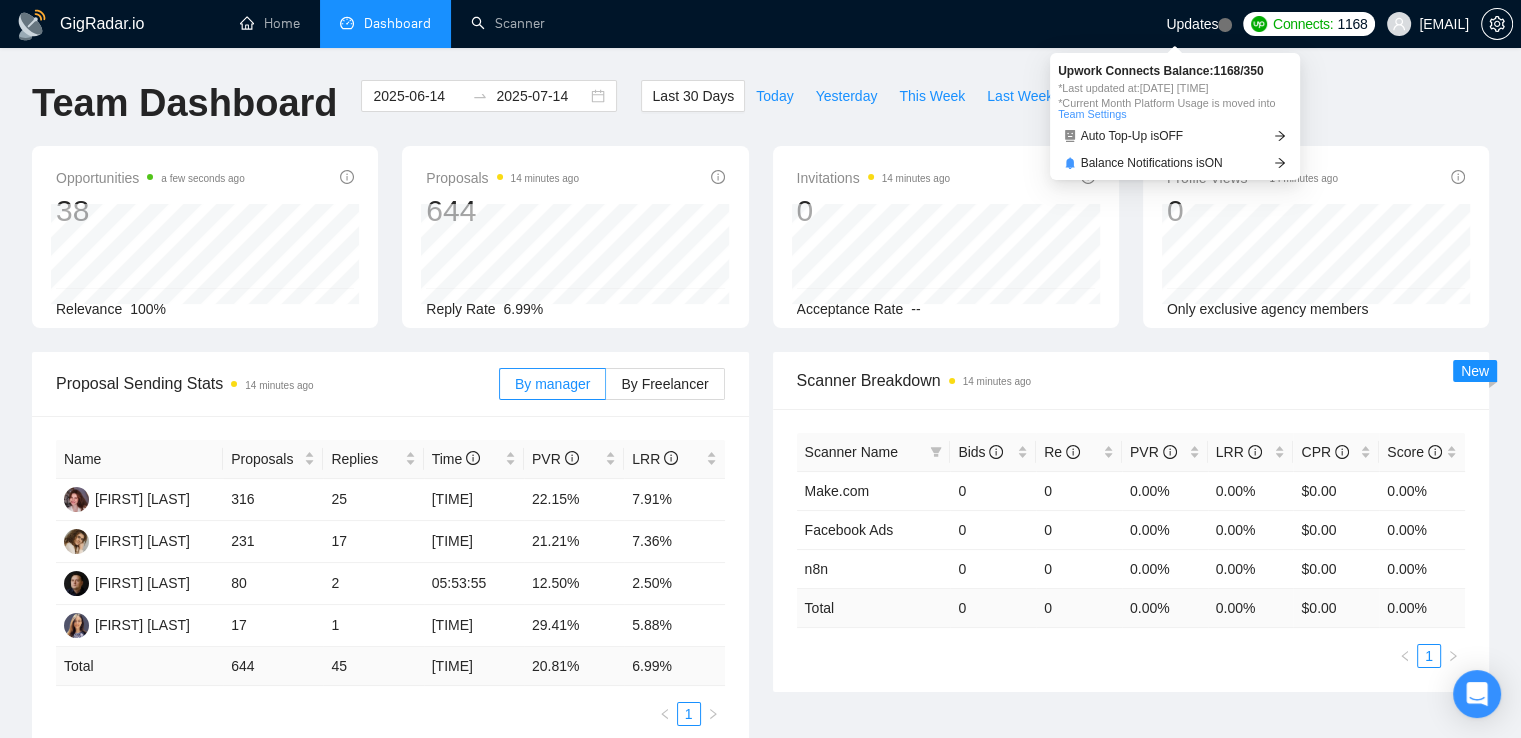 click on "Connects:" at bounding box center (1303, 24) 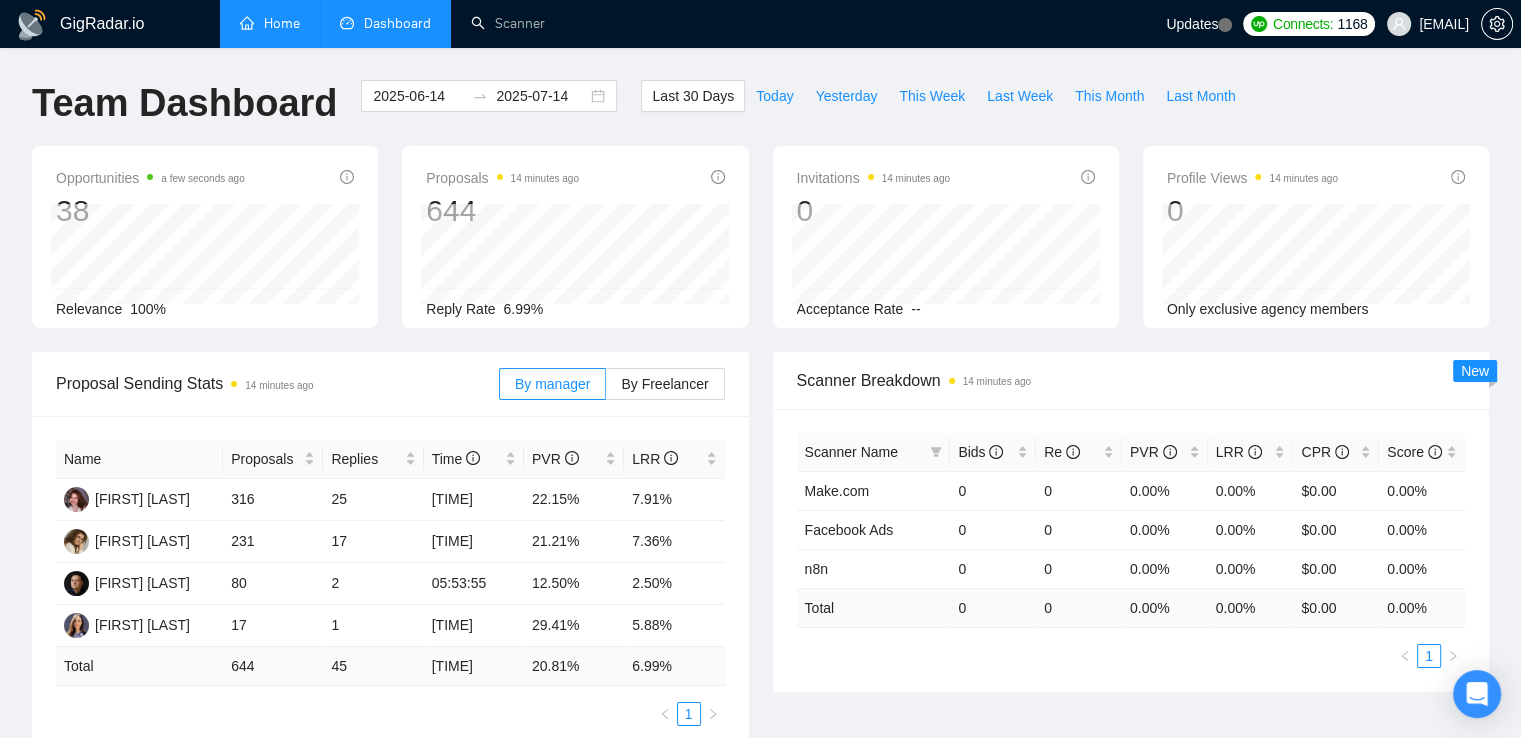 click on "Home" at bounding box center (270, 23) 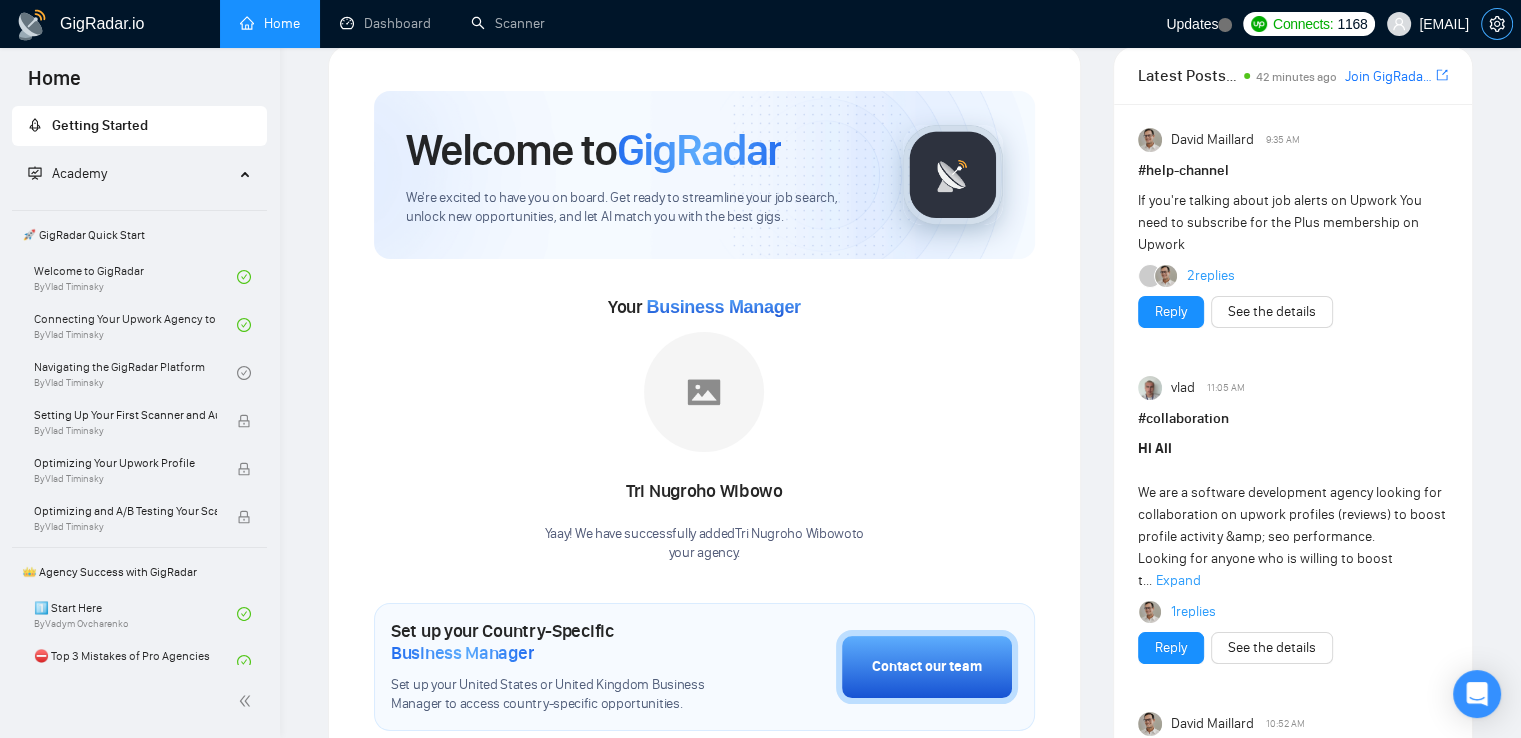 scroll, scrollTop: 0, scrollLeft: 0, axis: both 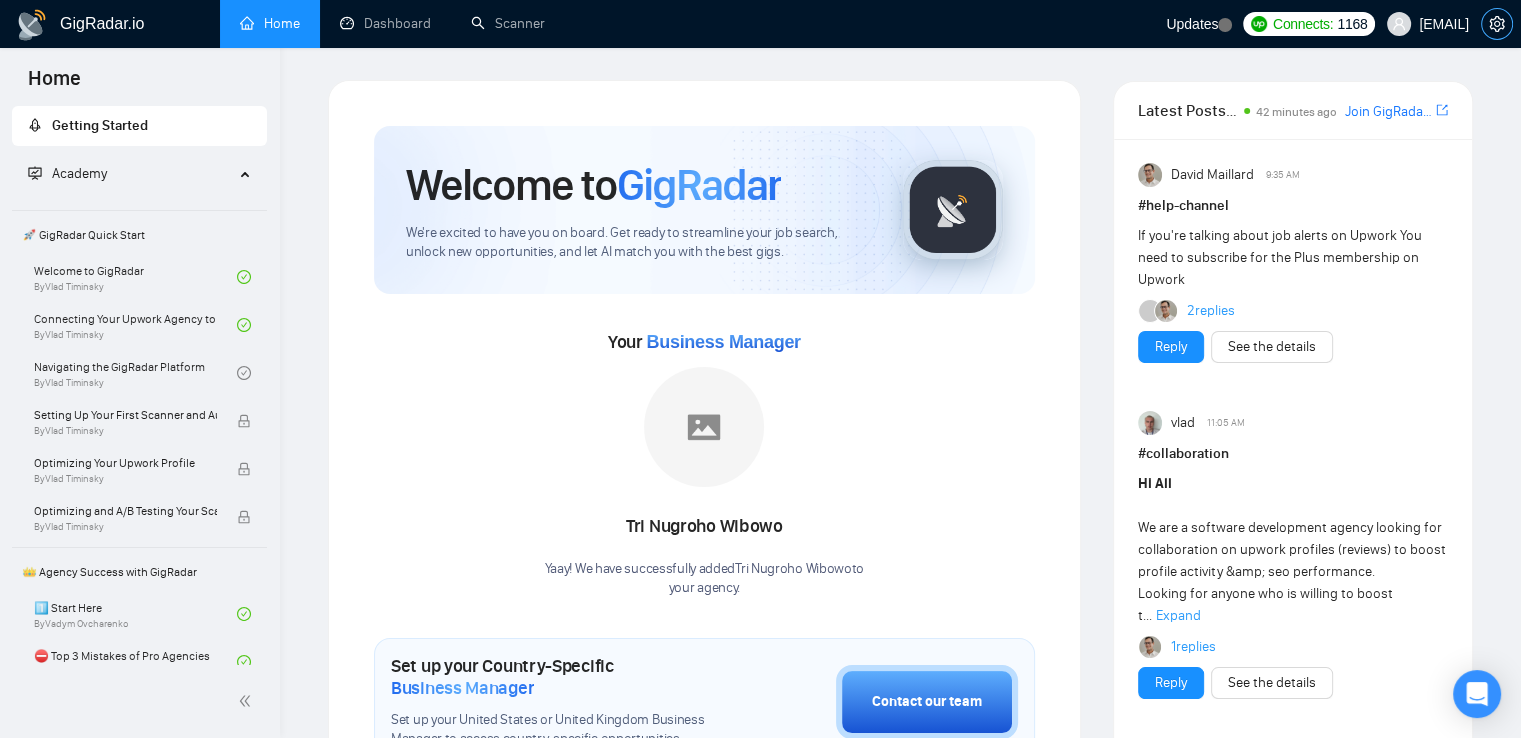 click at bounding box center (1497, 24) 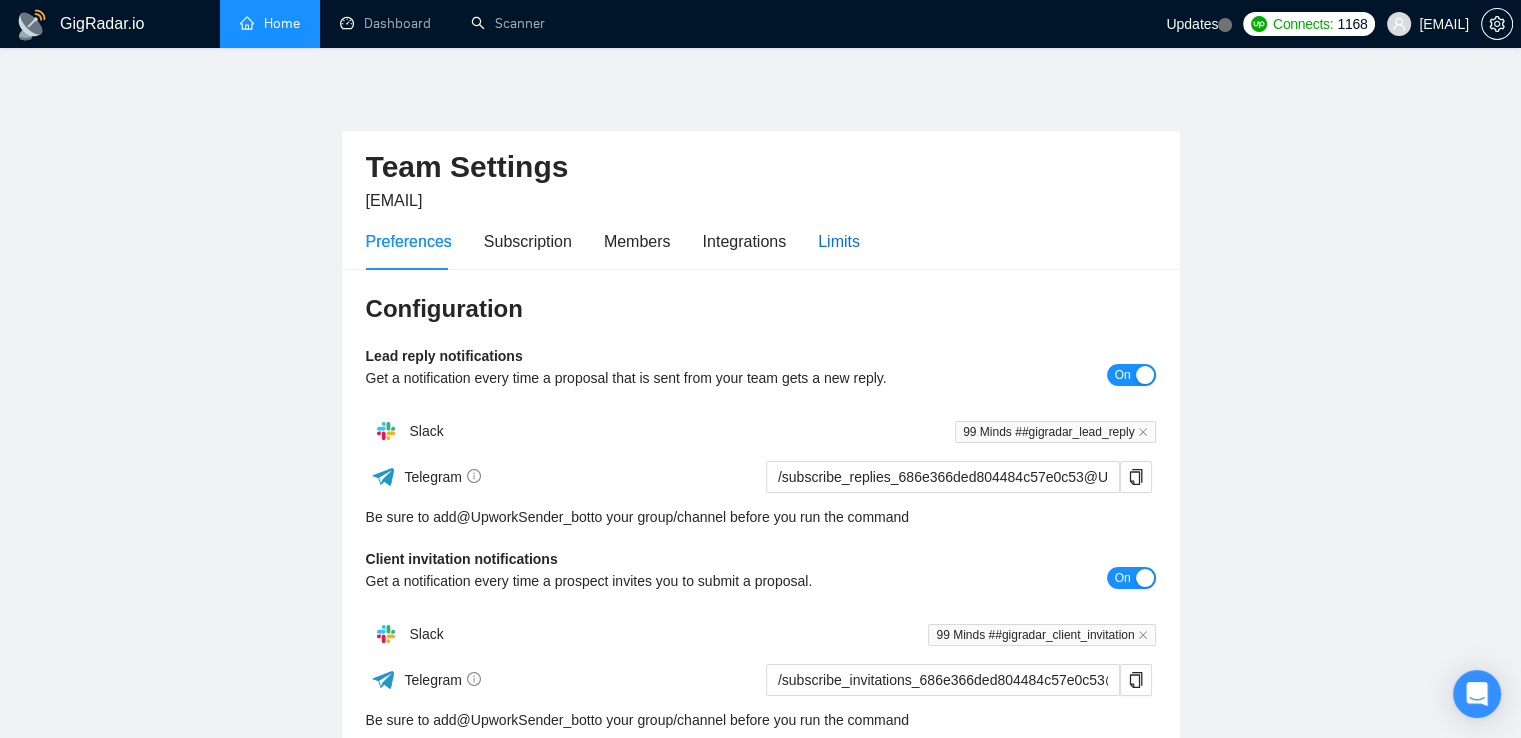 click on "Limits" at bounding box center (839, 241) 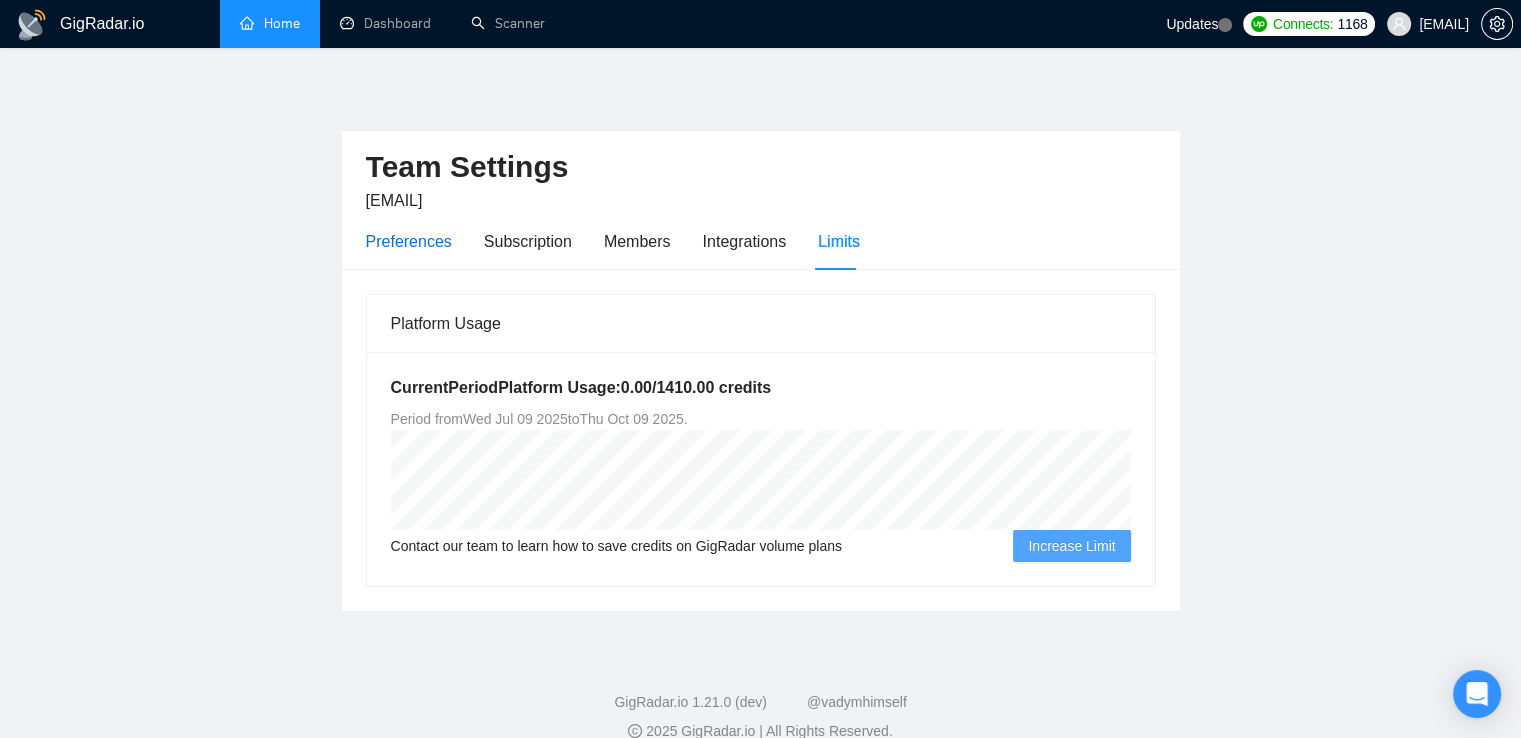 click on "Preferences" at bounding box center (409, 241) 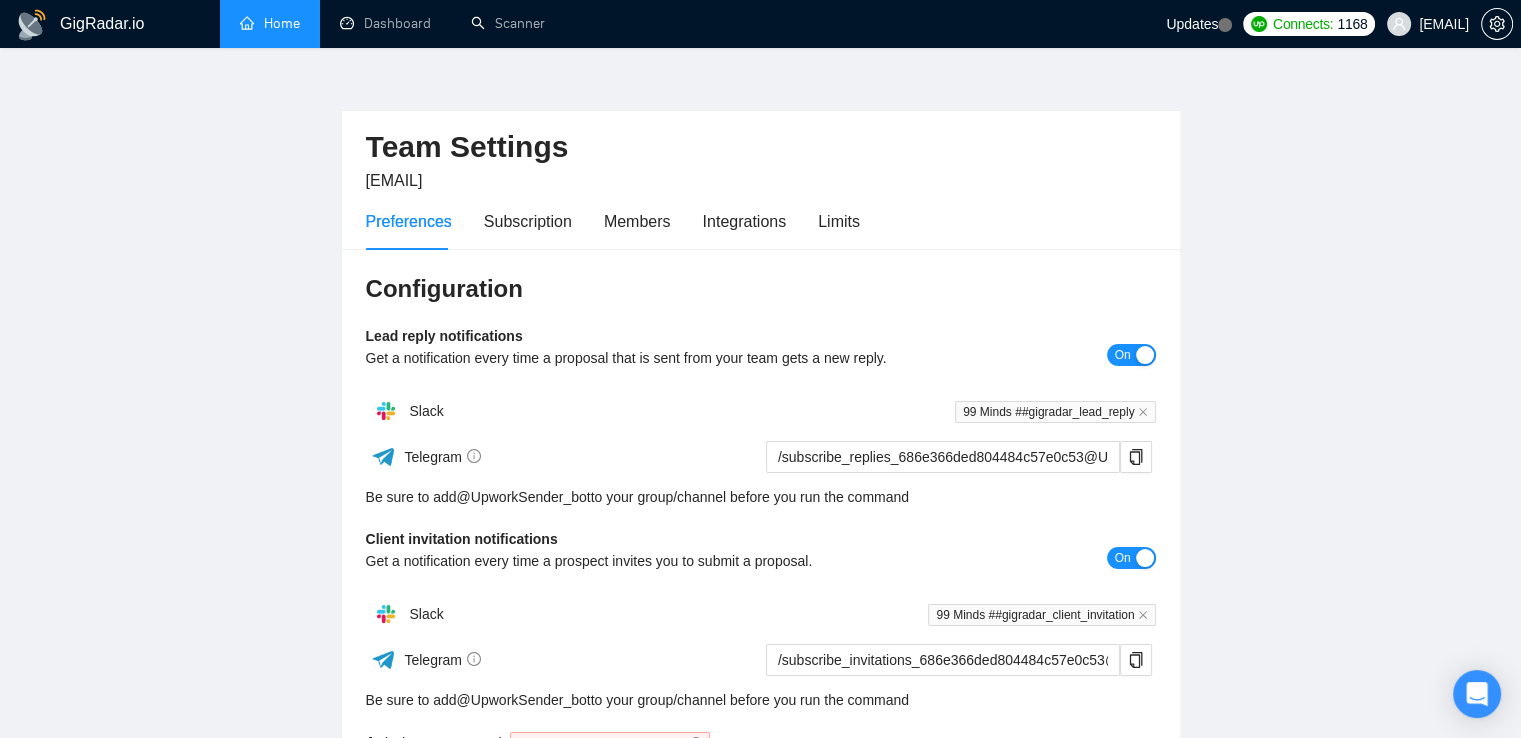 scroll, scrollTop: 0, scrollLeft: 0, axis: both 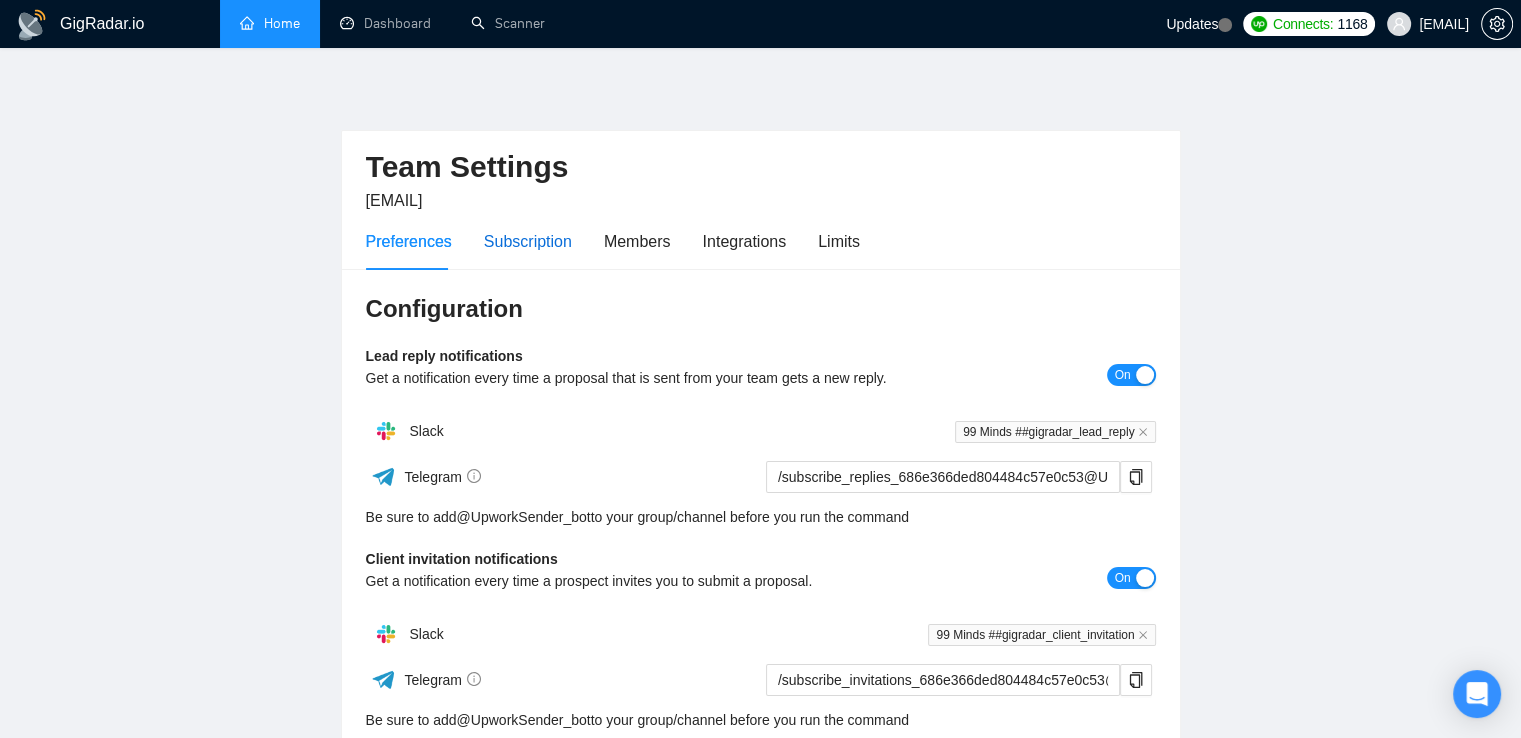 click on "Subscription" at bounding box center [528, 241] 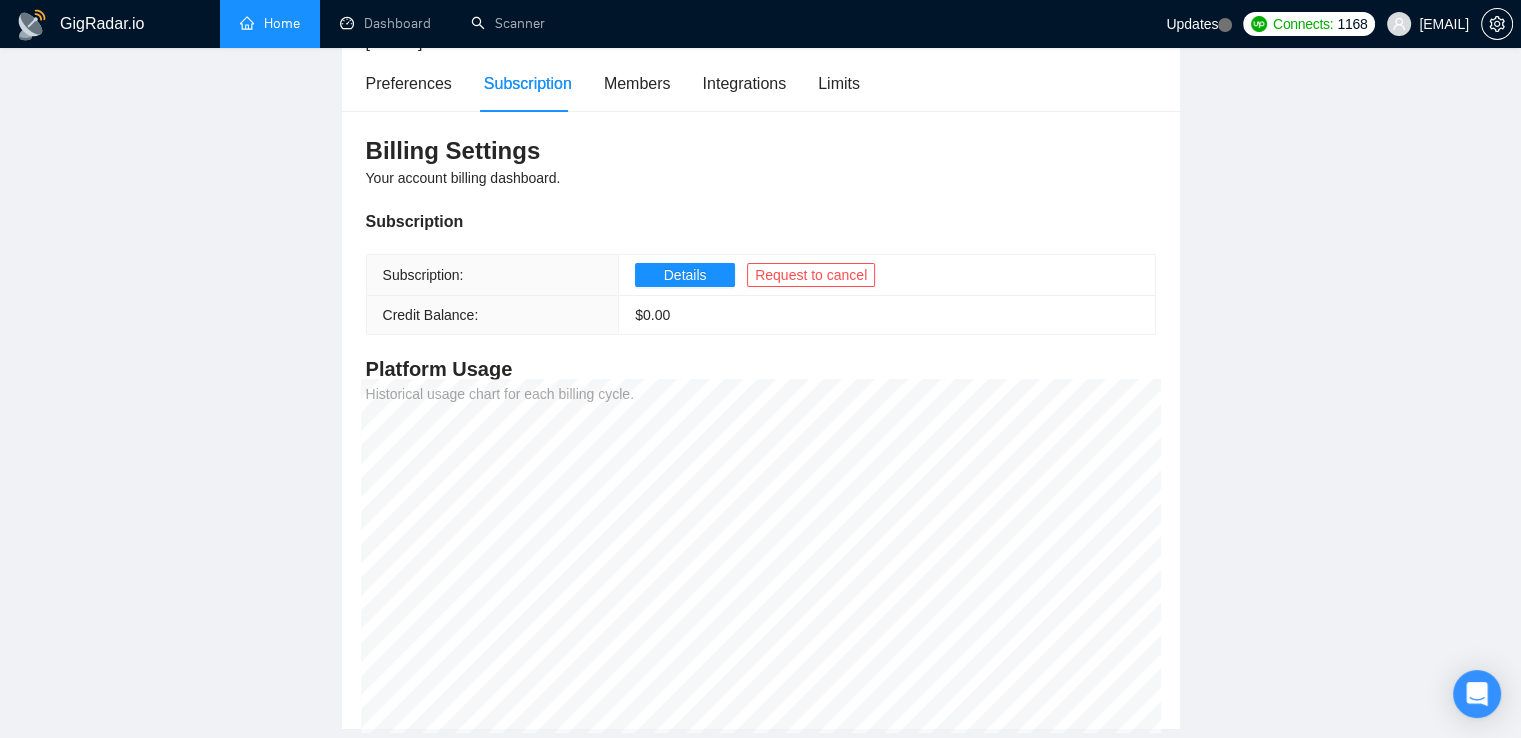 scroll, scrollTop: 0, scrollLeft: 0, axis: both 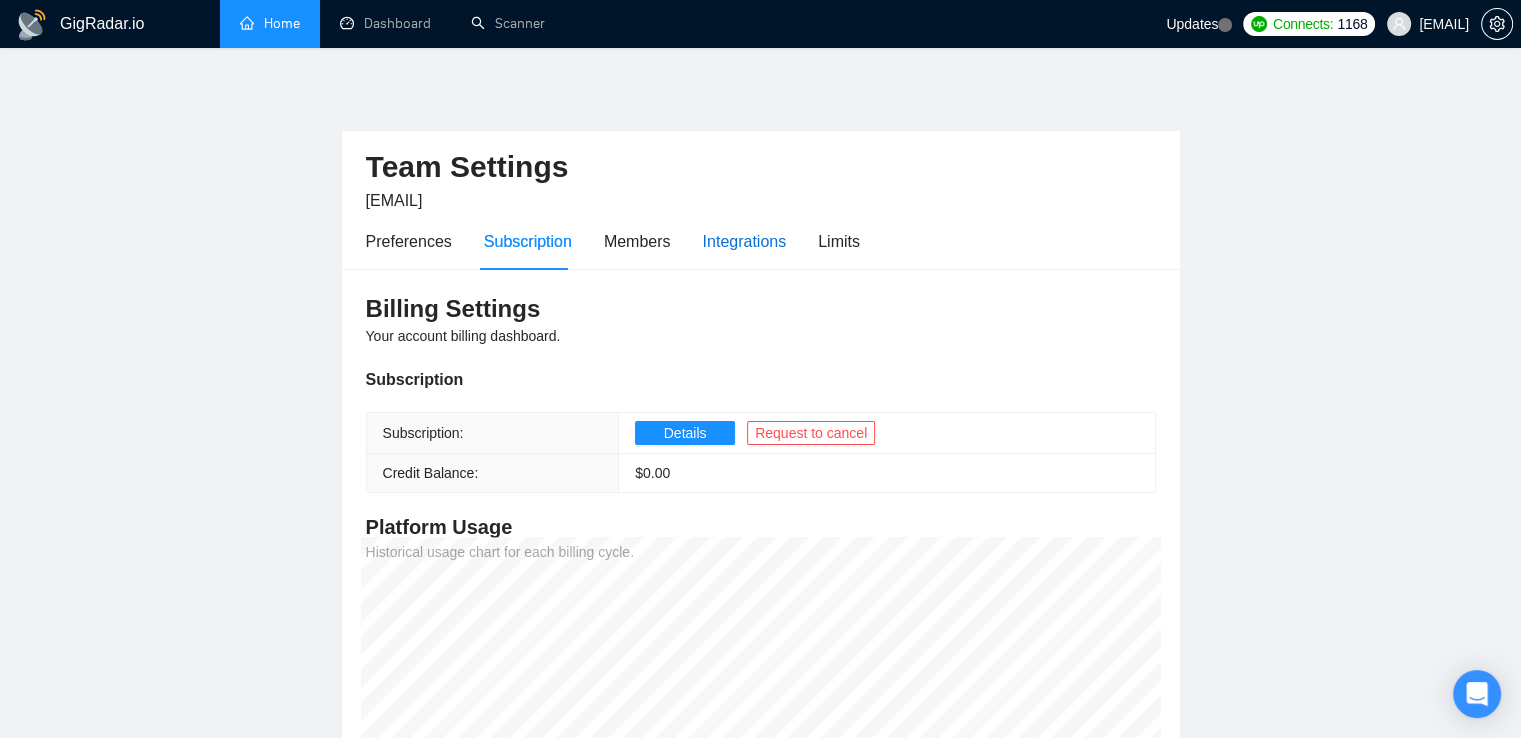 click on "Integrations" at bounding box center (745, 241) 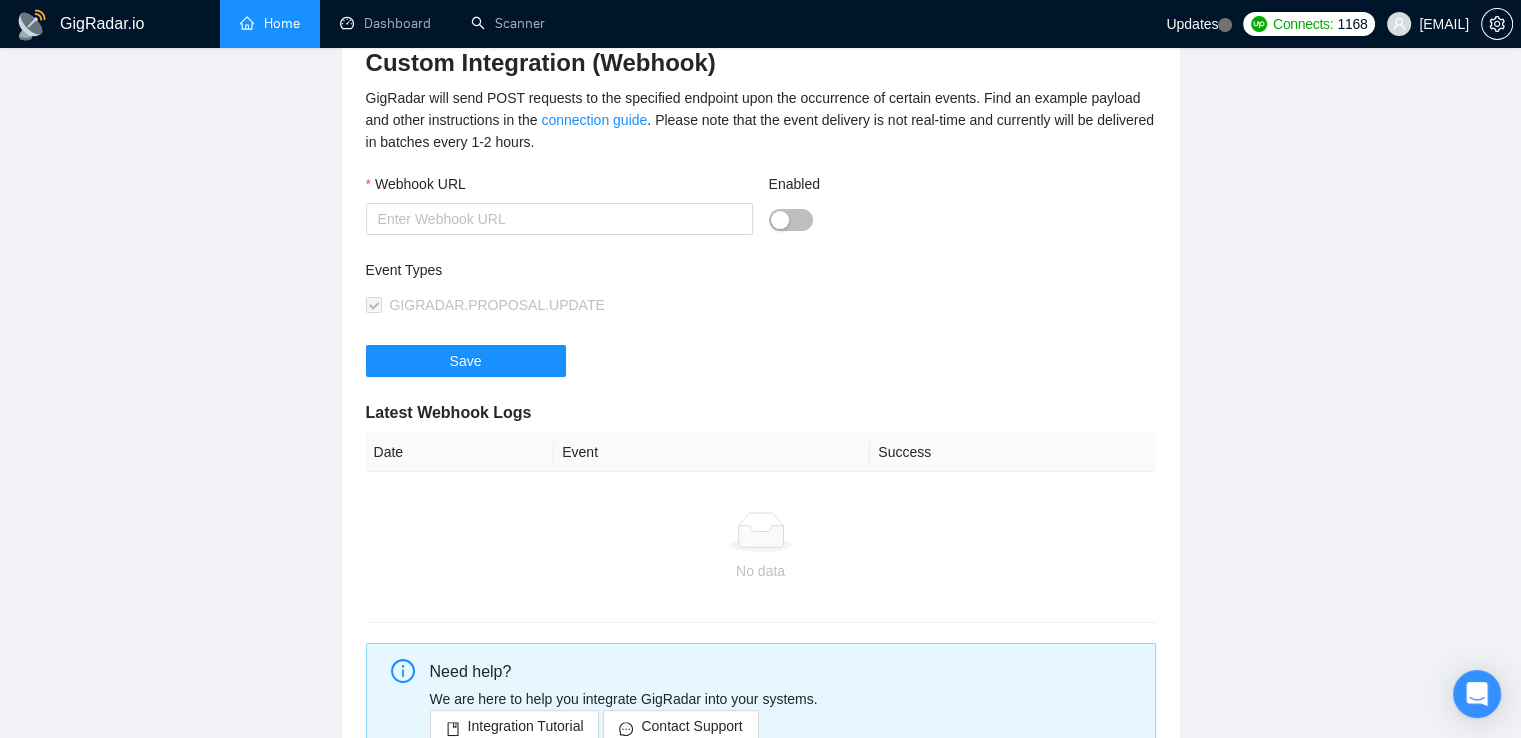 scroll, scrollTop: 100, scrollLeft: 0, axis: vertical 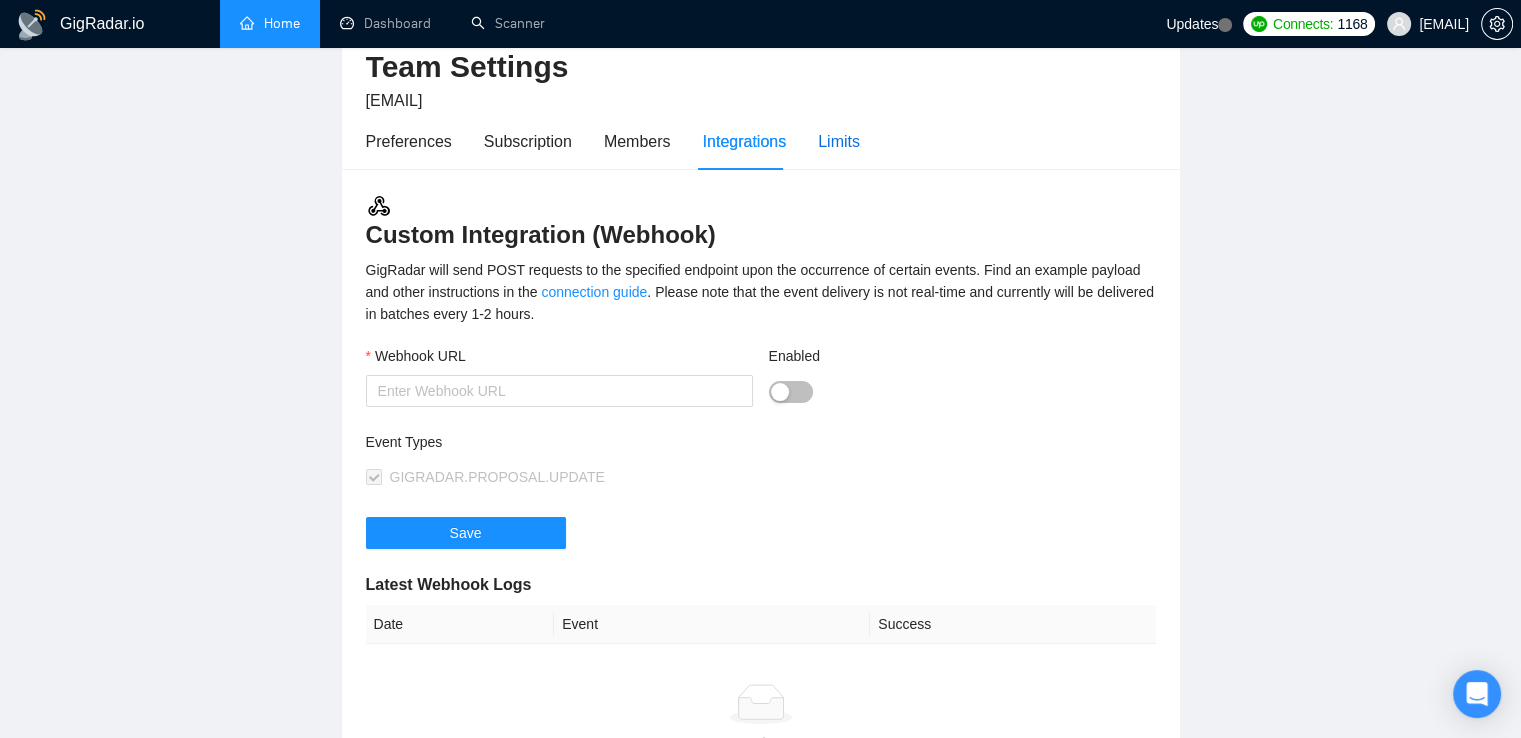 click on "Limits" at bounding box center (839, 141) 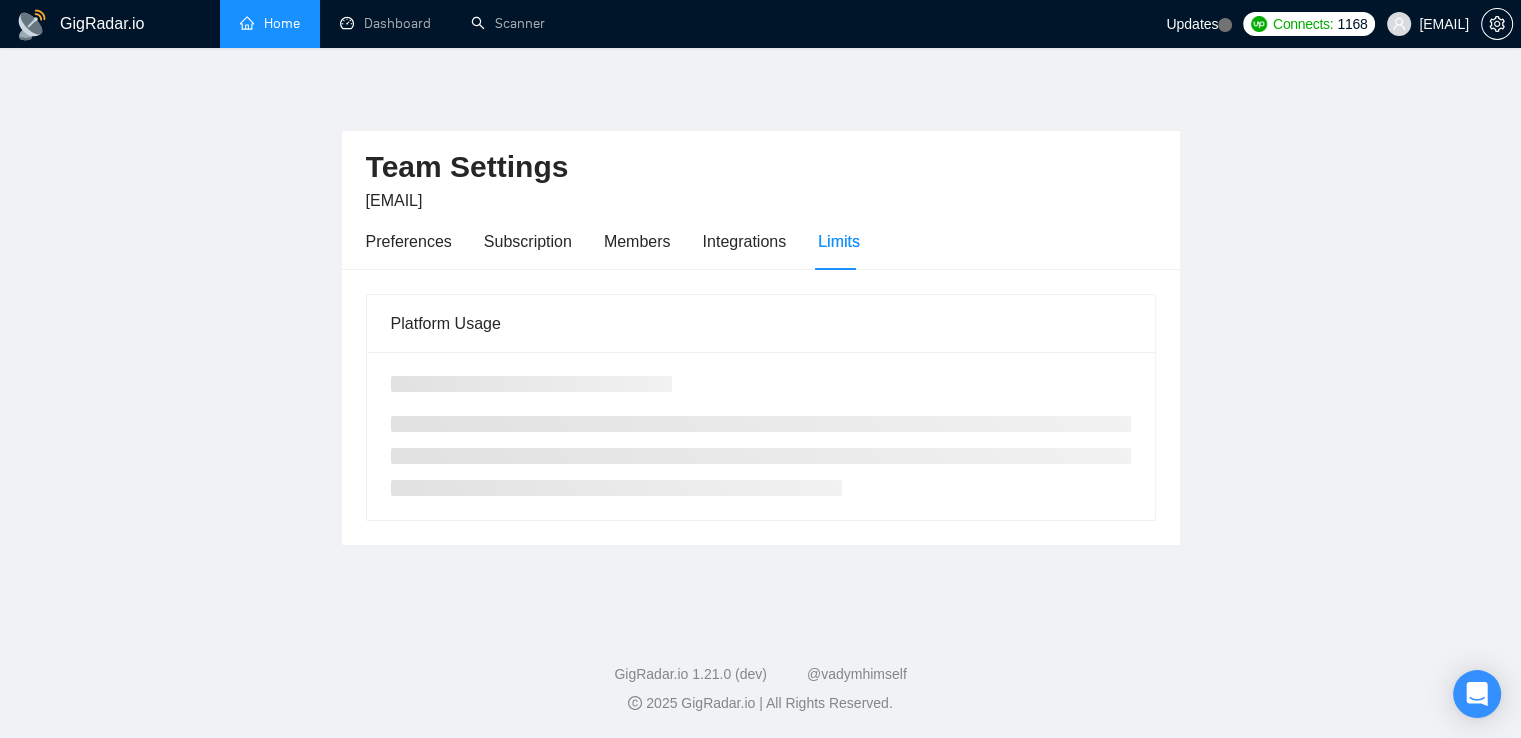 scroll, scrollTop: 0, scrollLeft: 0, axis: both 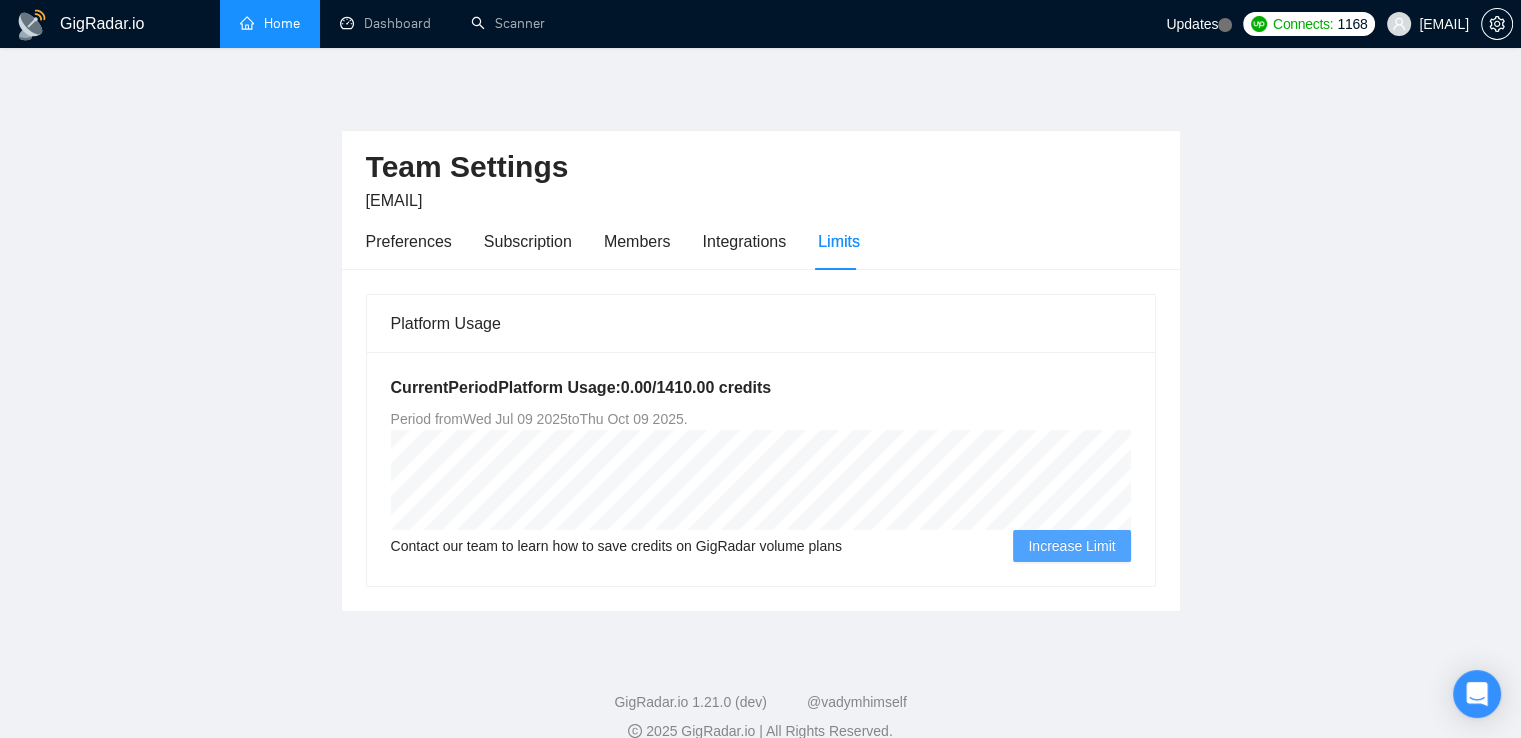 click on "Home" at bounding box center (270, 23) 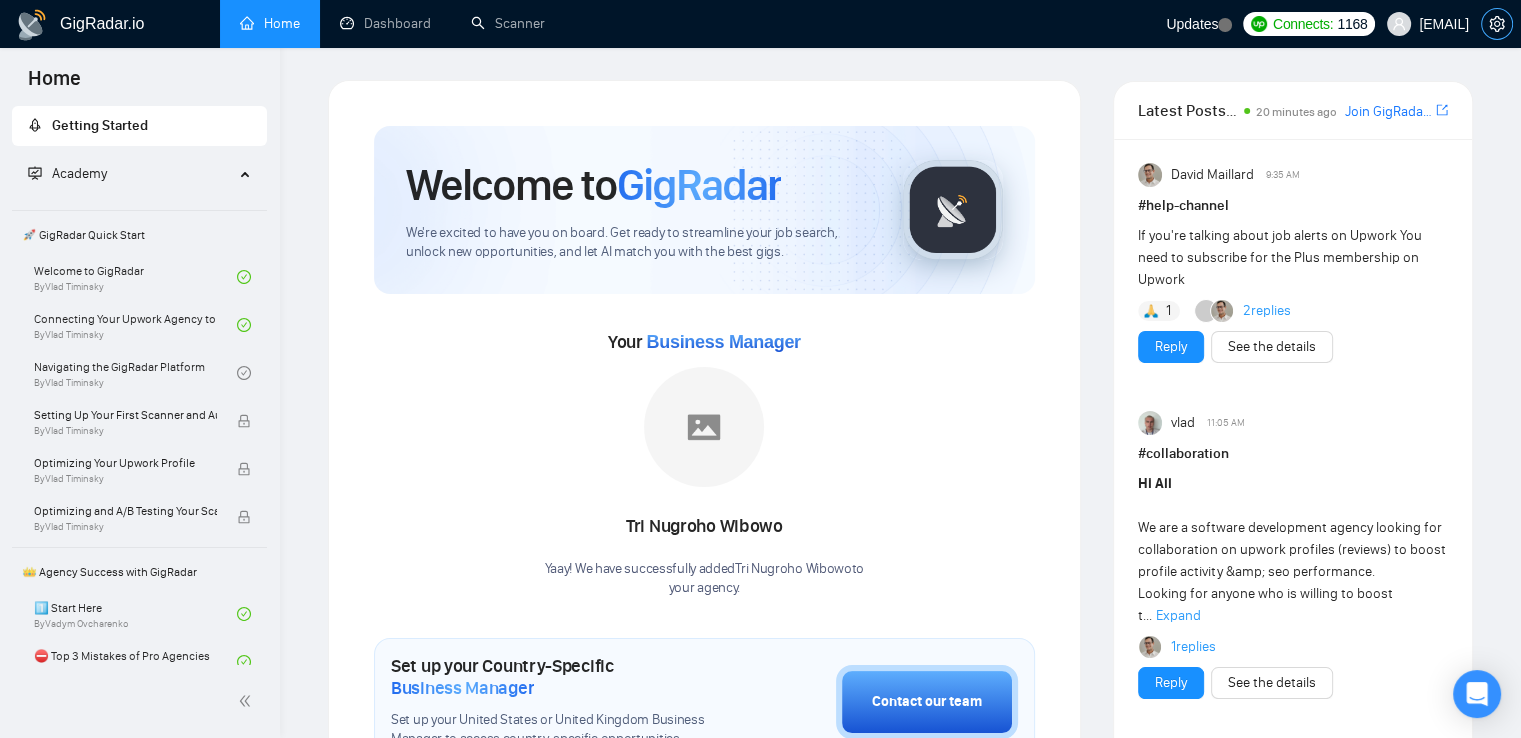 click 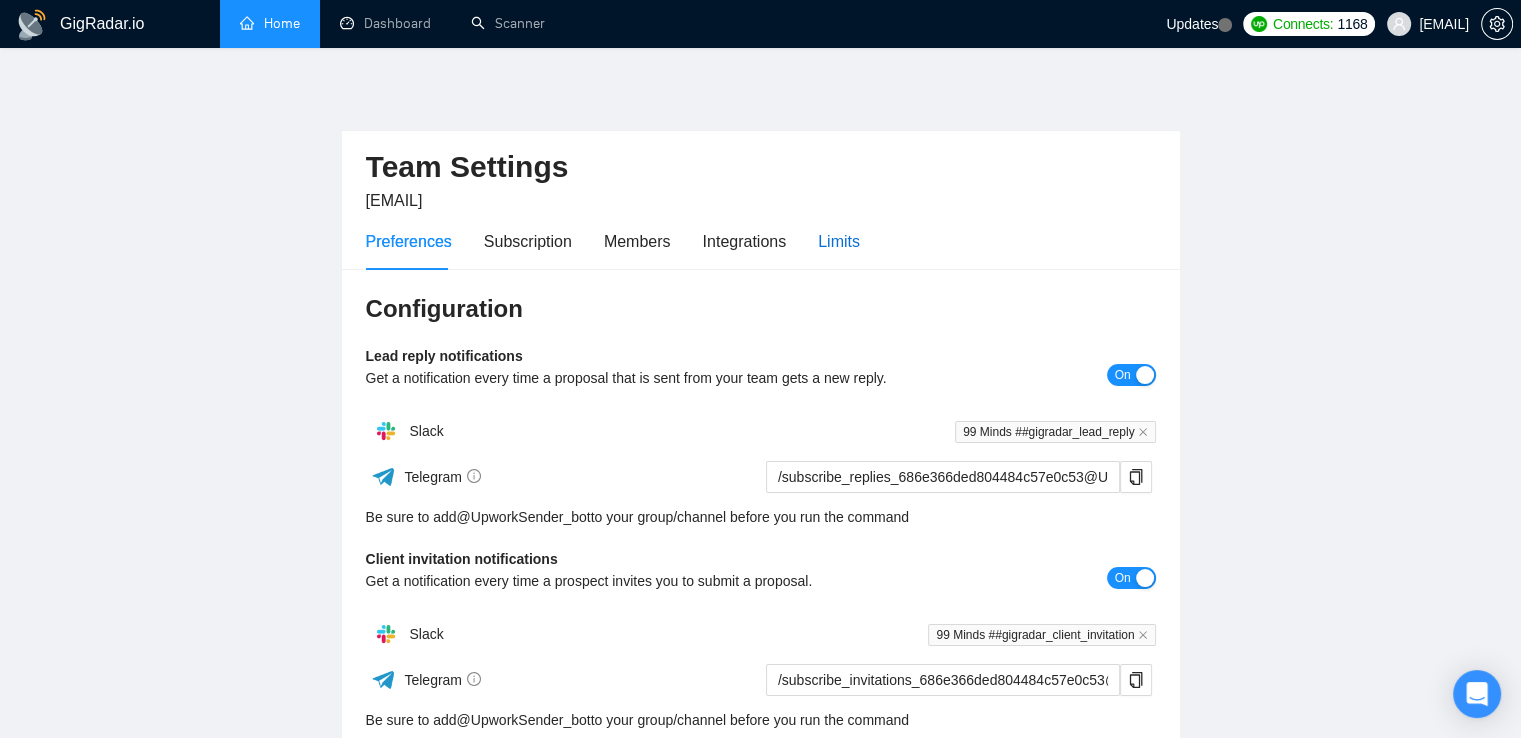 click on "Limits" at bounding box center [839, 241] 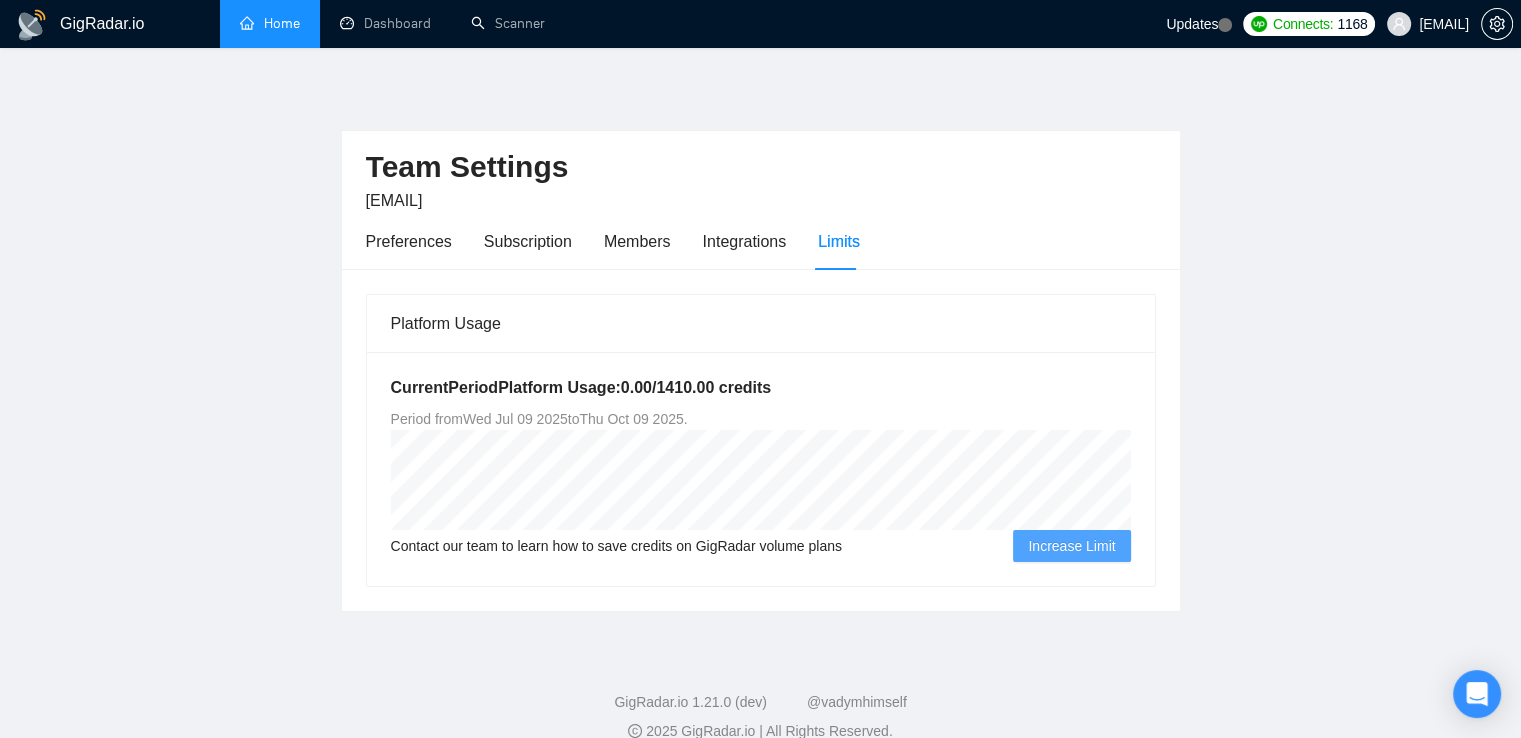 click on "Team Settings dm.shatokhin@99-minds.com Preferences Subscription Members Integrations Limits Platform Usage Current  Period  Platform Usage: 0.00 / 1410.00   credits Period from  Wed Jul 09 2025  to  Thu Oct 09 2025 . Contact our team to learn how to save credits on GigRadar volume plans Increase Limit" at bounding box center [761, 346] 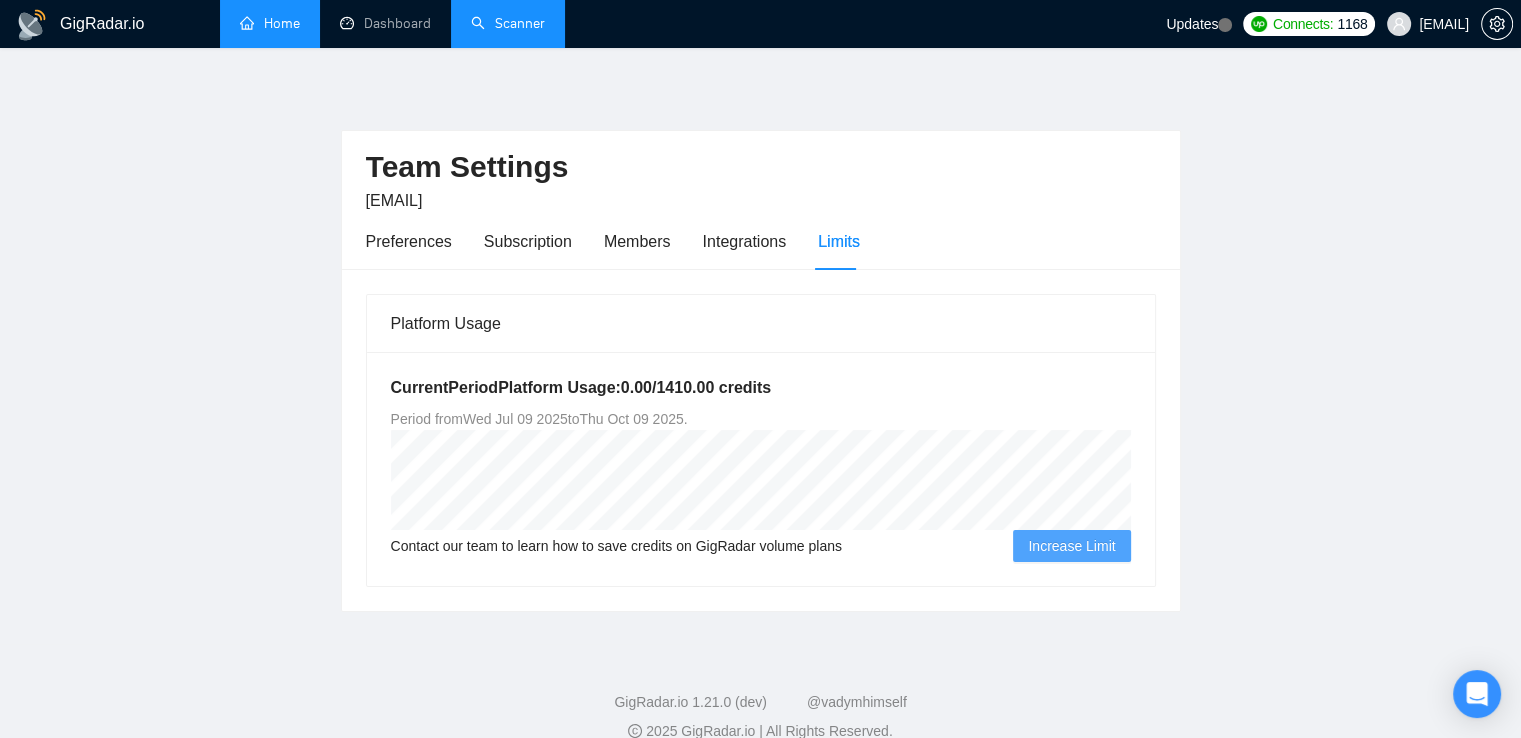 click on "Scanner" at bounding box center (508, 23) 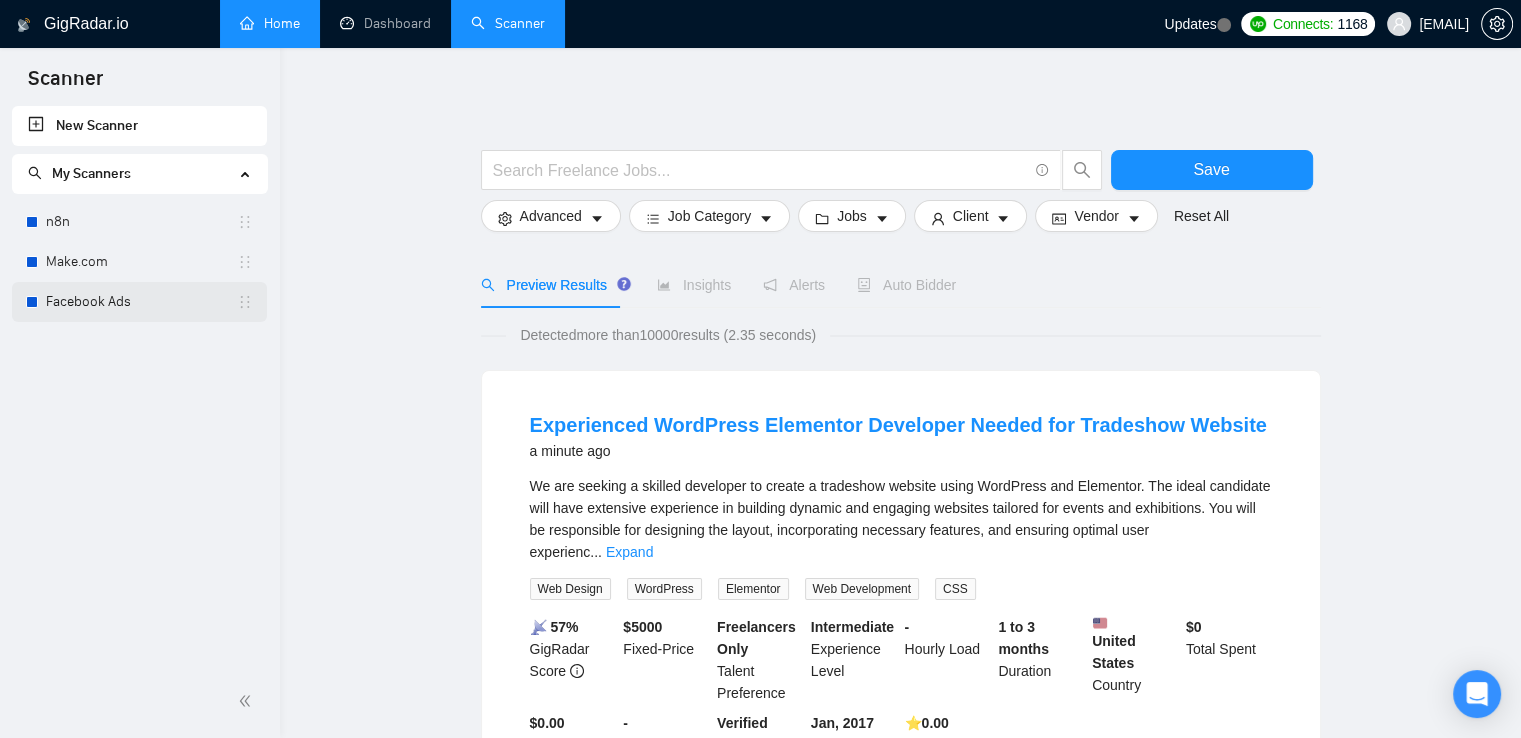 click on "Facebook Ads" at bounding box center (141, 302) 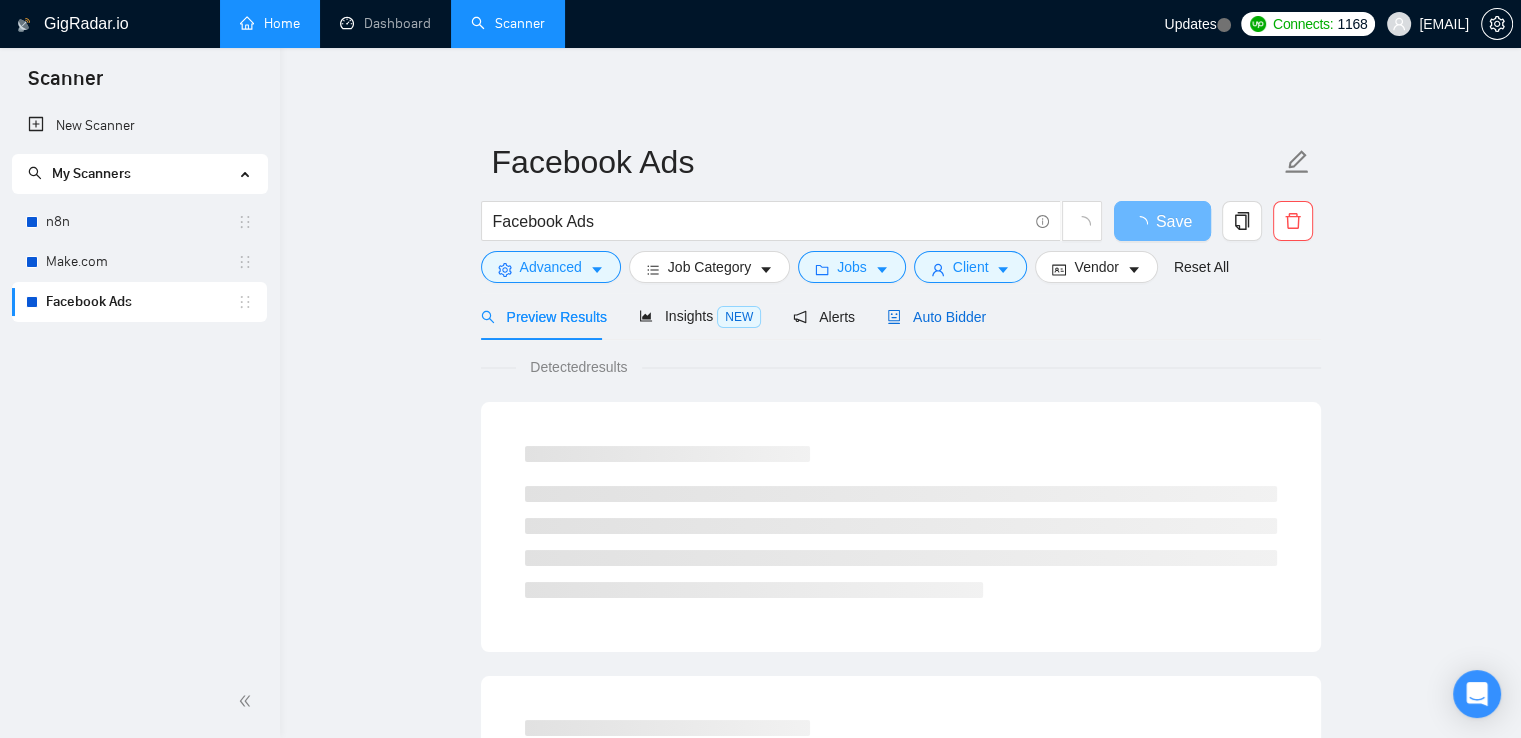 click on "Auto Bidder" at bounding box center (936, 317) 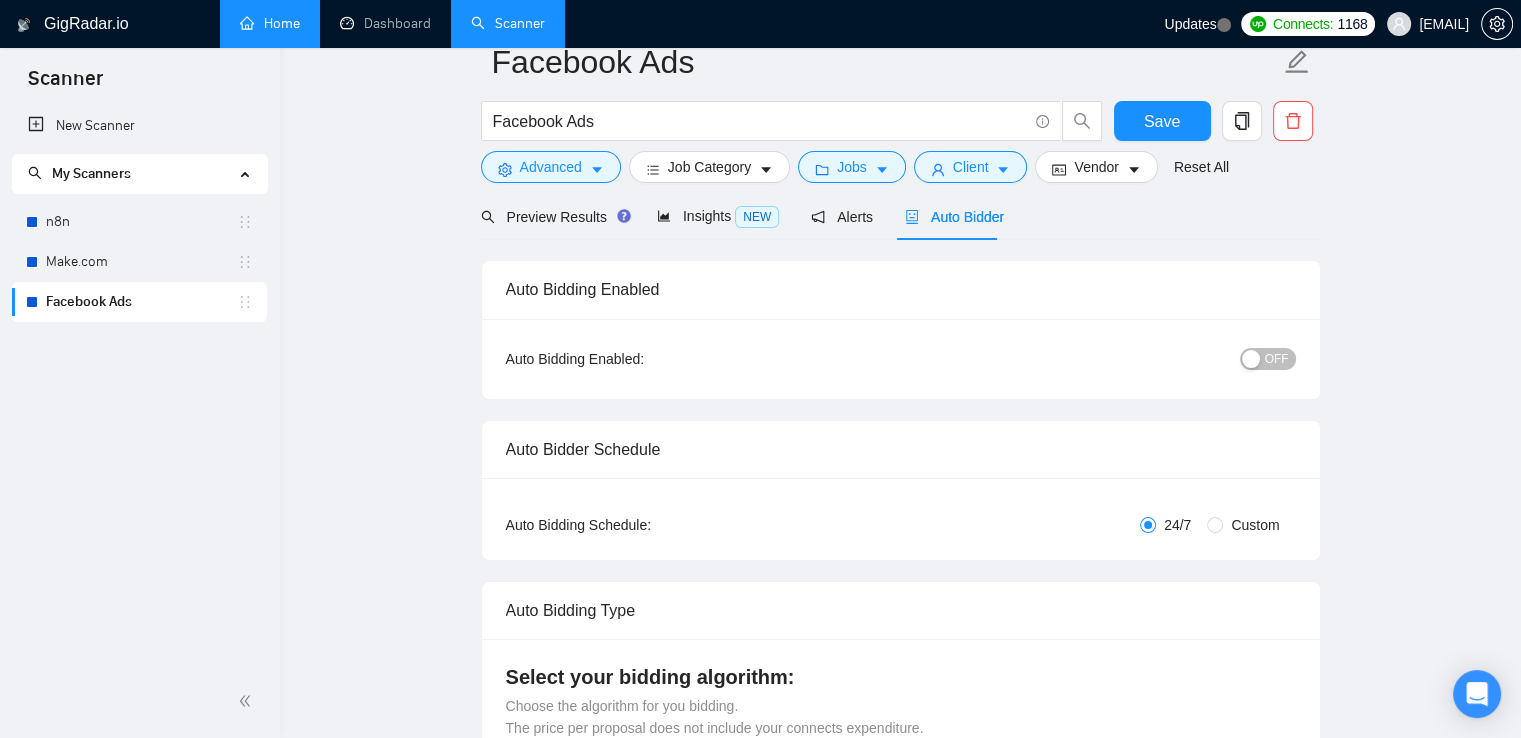 scroll, scrollTop: 0, scrollLeft: 0, axis: both 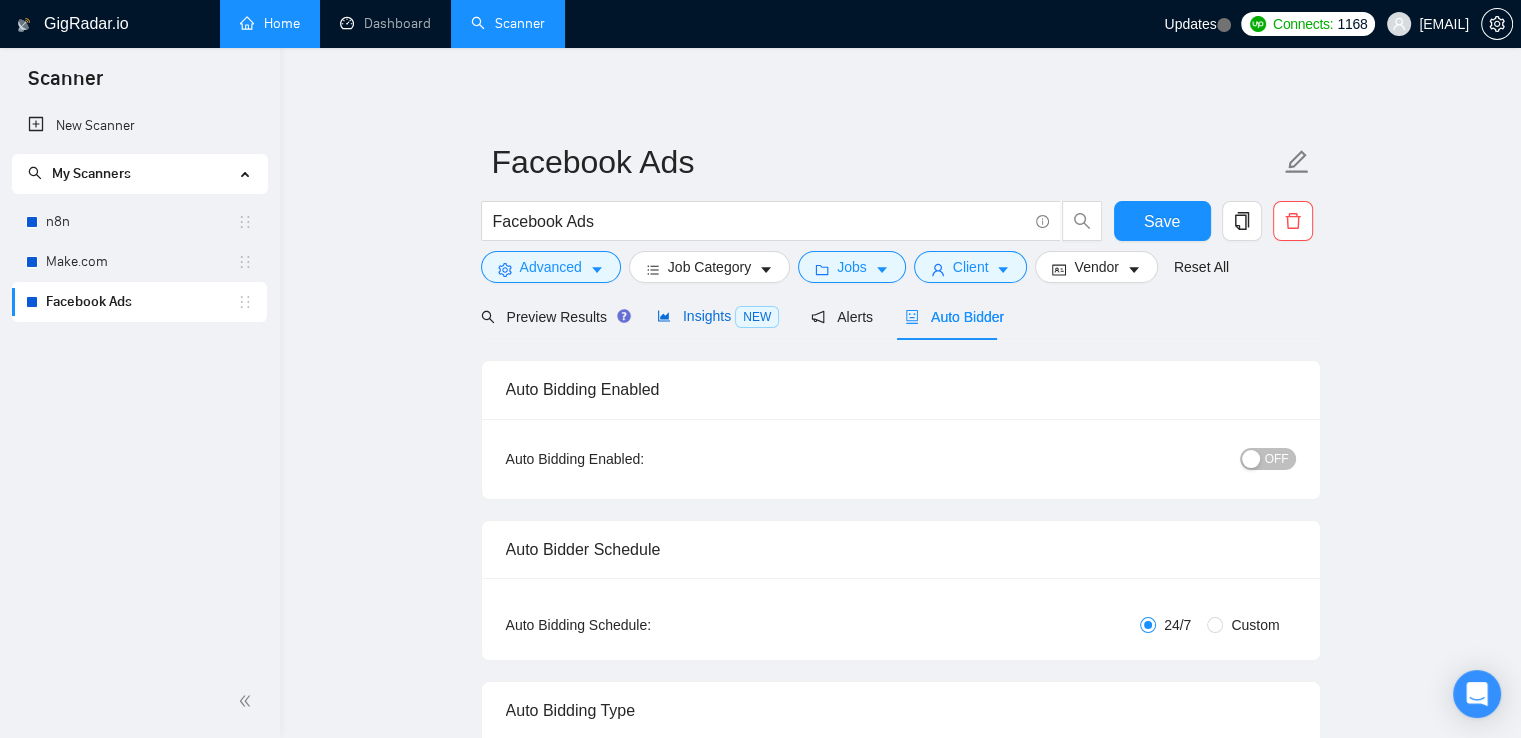 click on "Insights NEW" at bounding box center [718, 316] 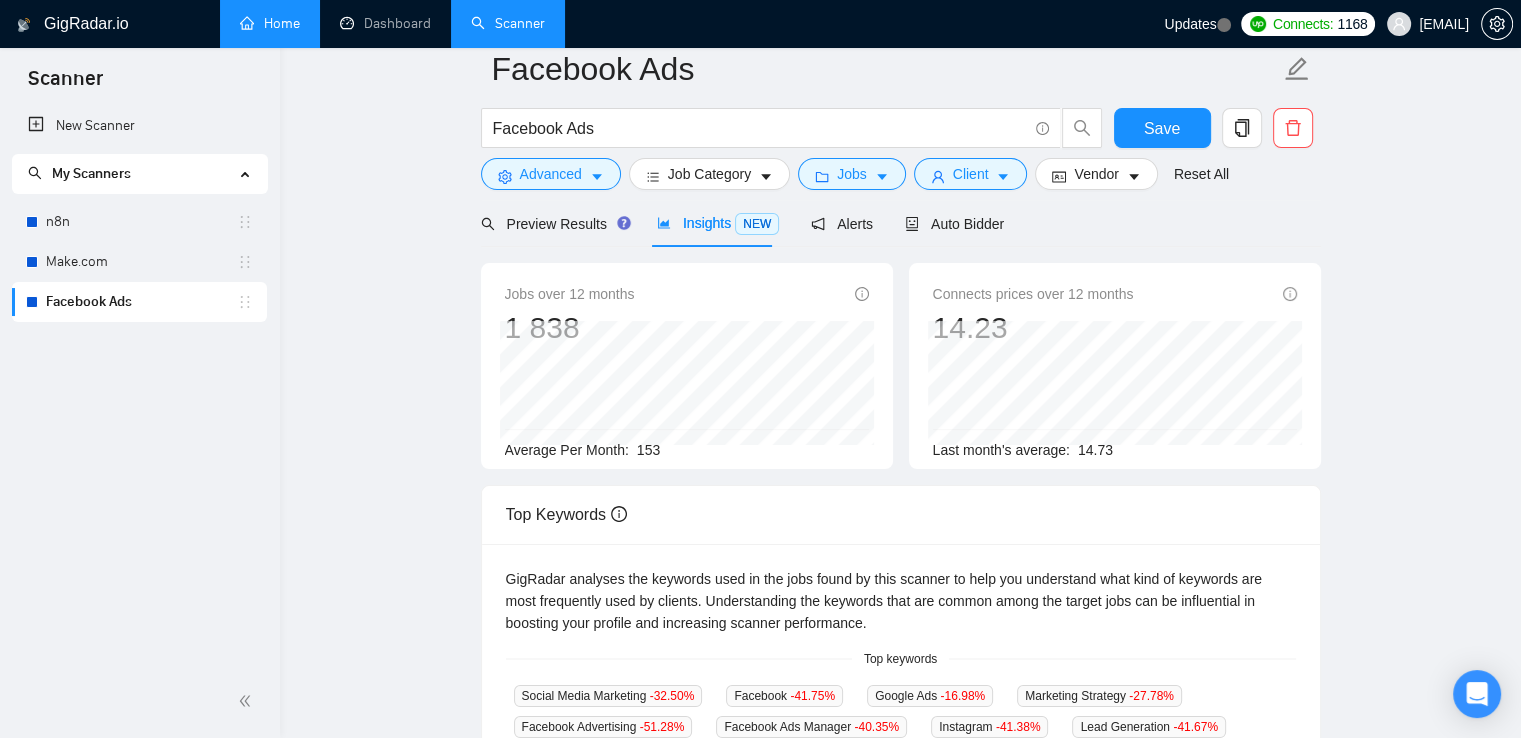 scroll, scrollTop: 0, scrollLeft: 0, axis: both 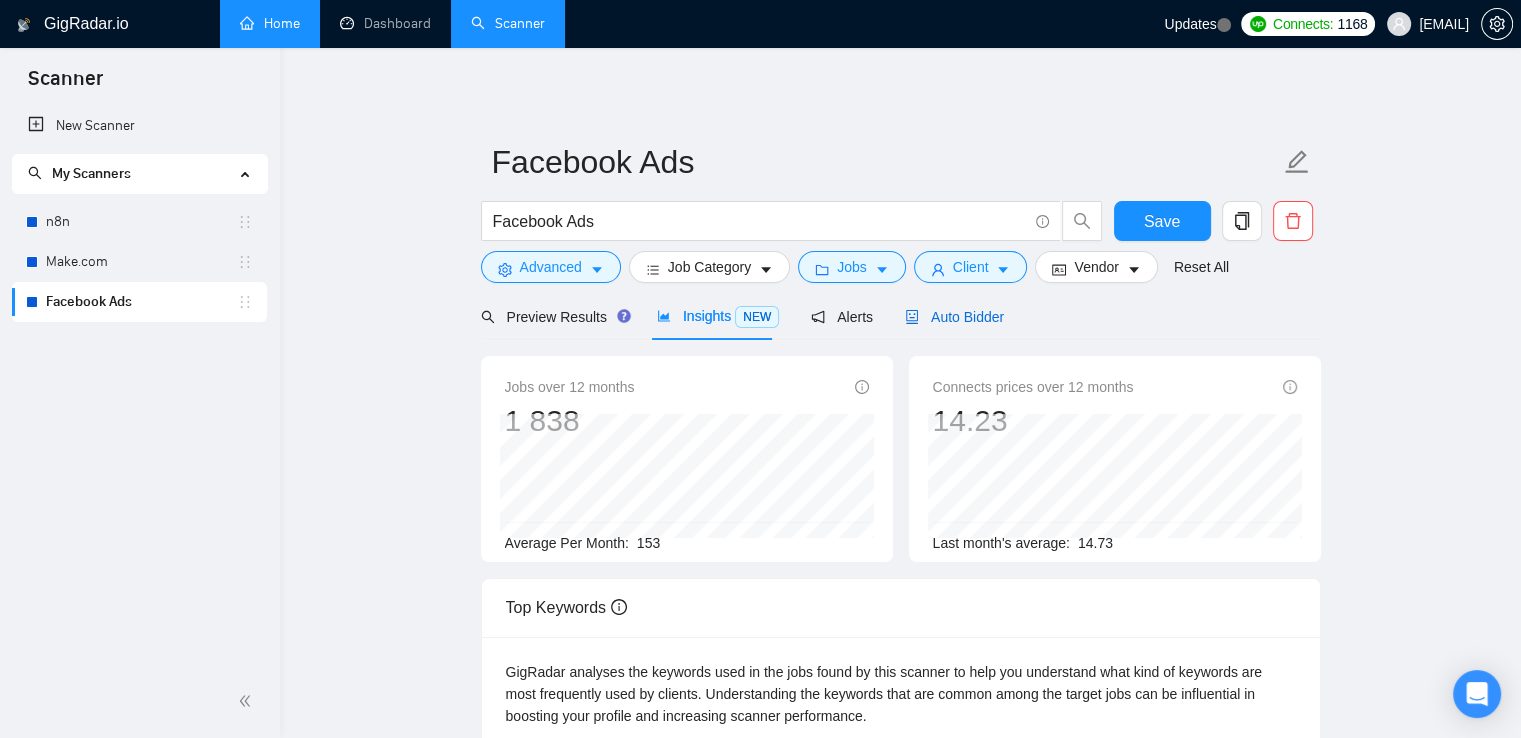 click on "Auto Bidder" at bounding box center (954, 317) 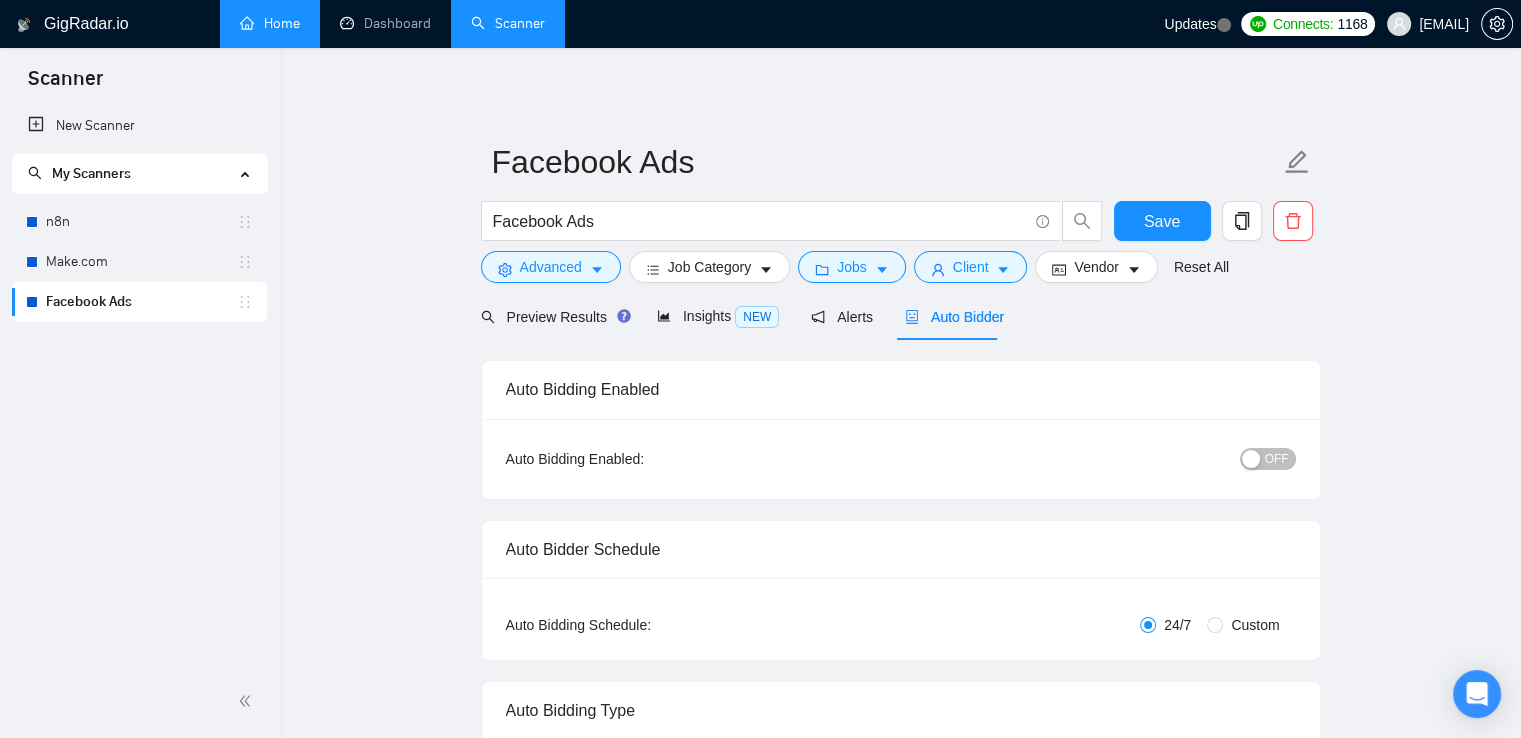type 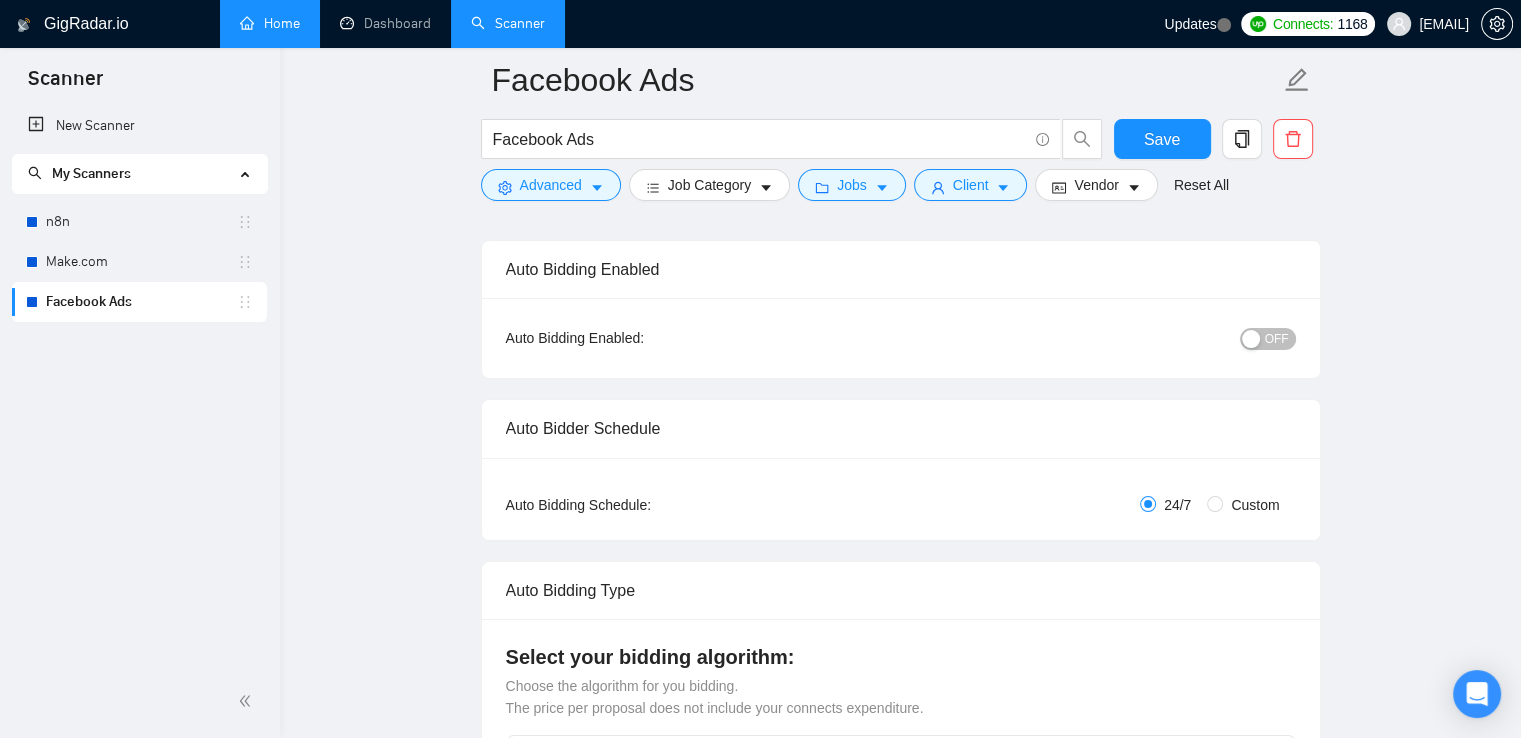 scroll, scrollTop: 200, scrollLeft: 0, axis: vertical 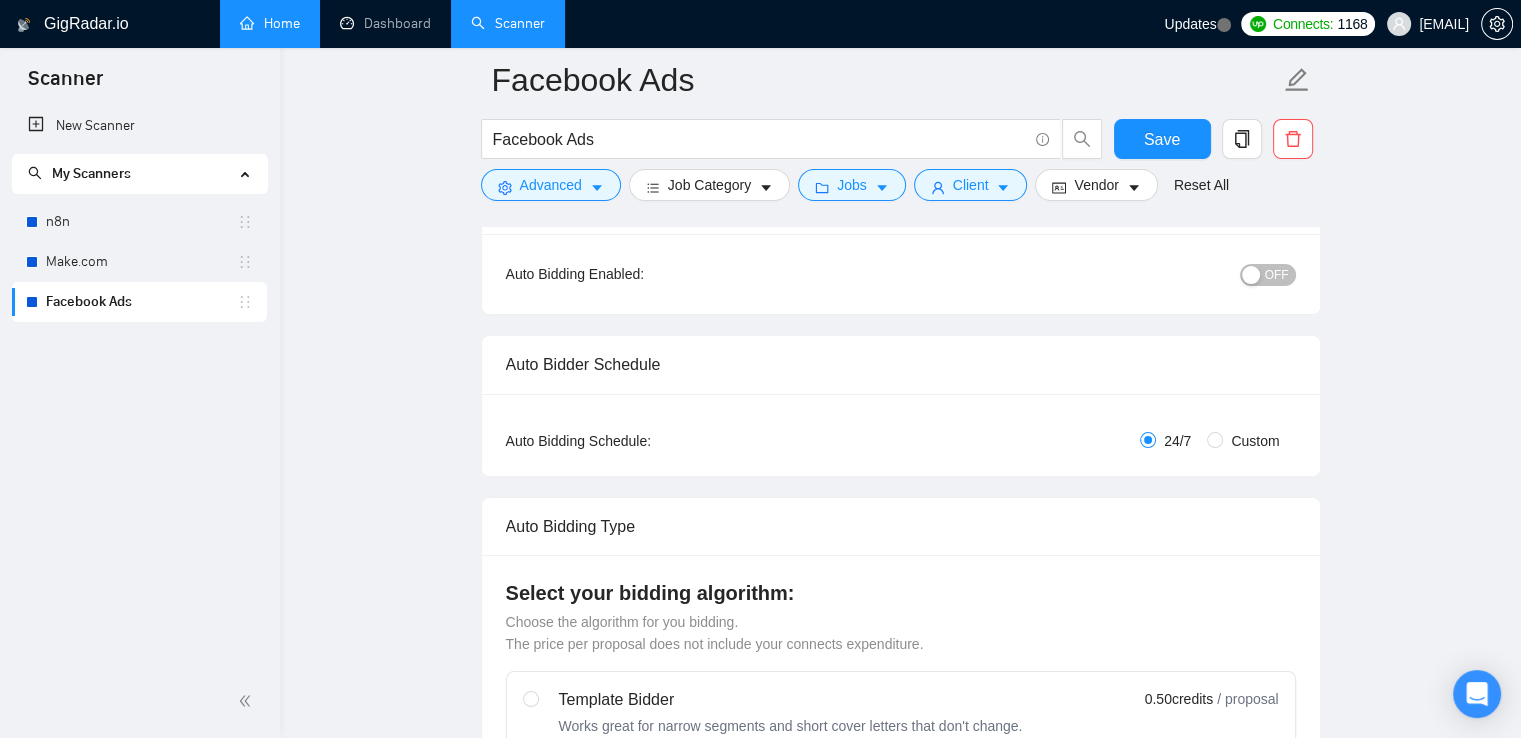 click on "Custom" at bounding box center (1255, 441) 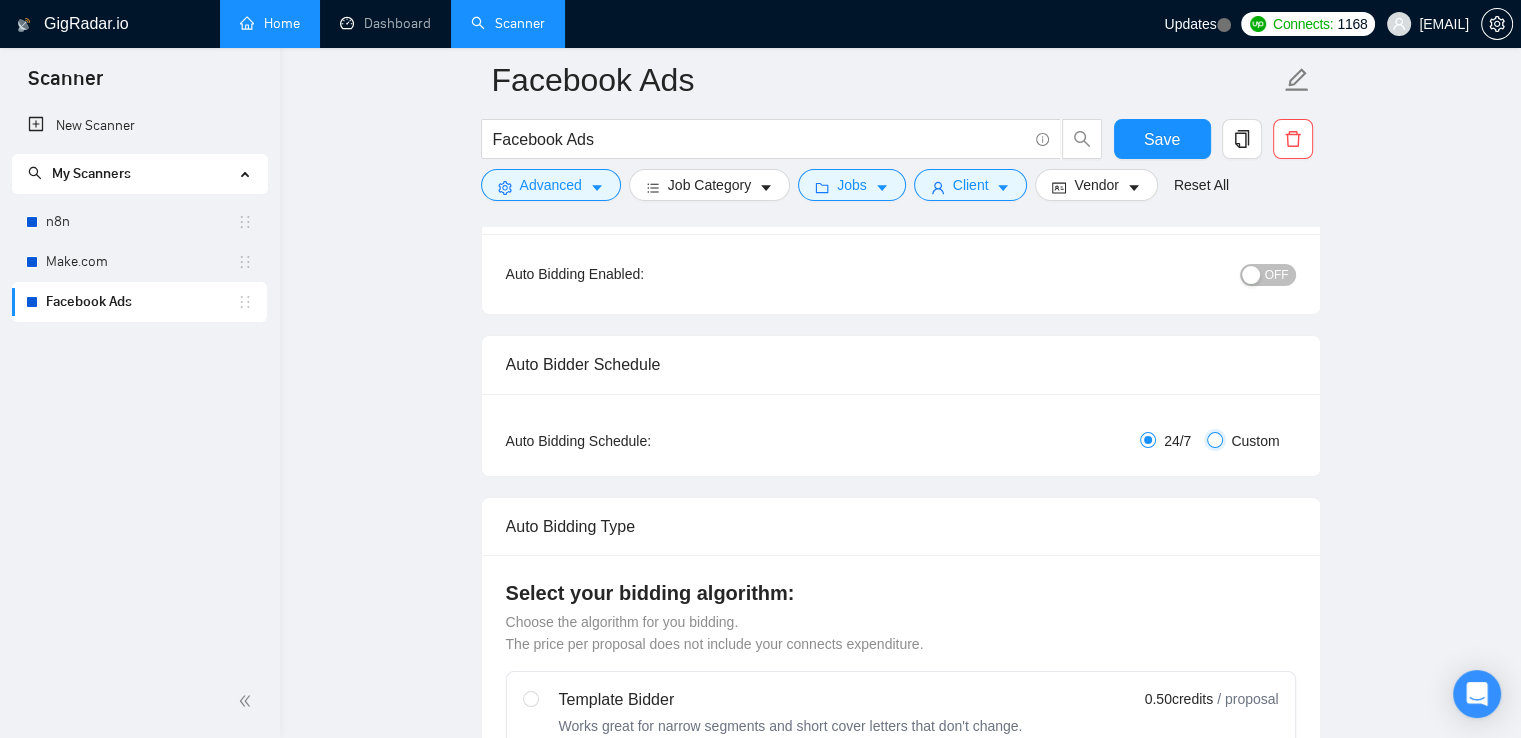 click on "Custom" at bounding box center (1215, 440) 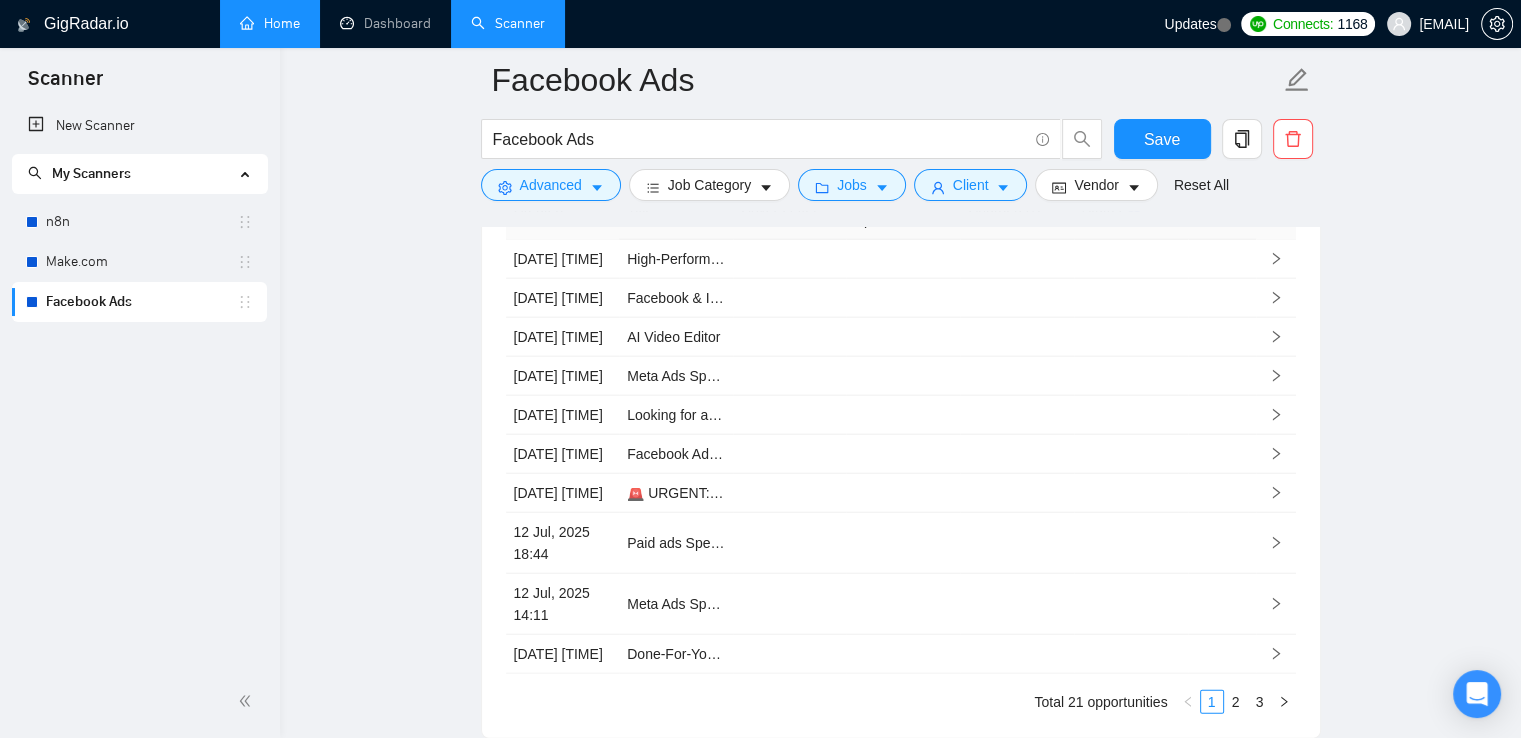 scroll, scrollTop: 5100, scrollLeft: 0, axis: vertical 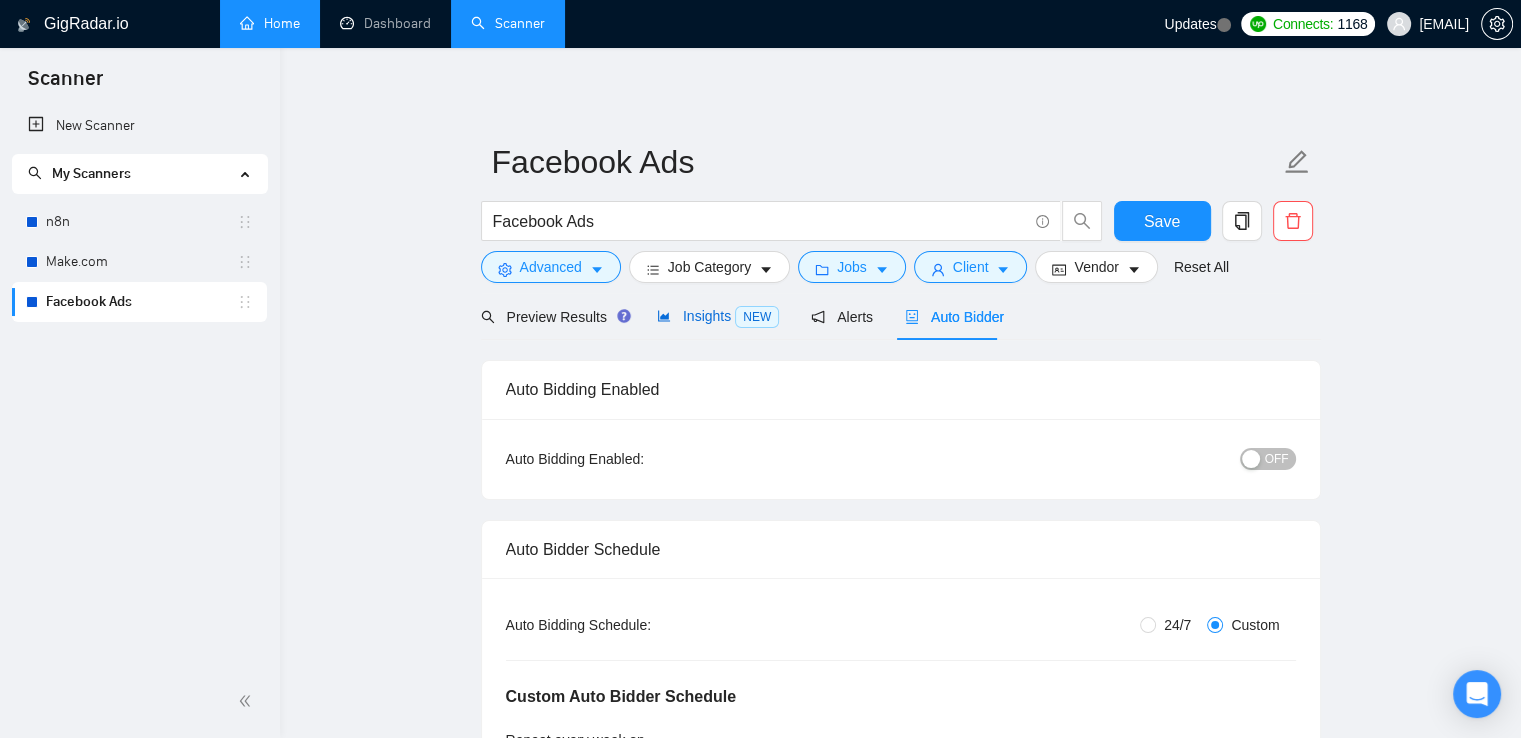 click on "Insights NEW" at bounding box center (718, 316) 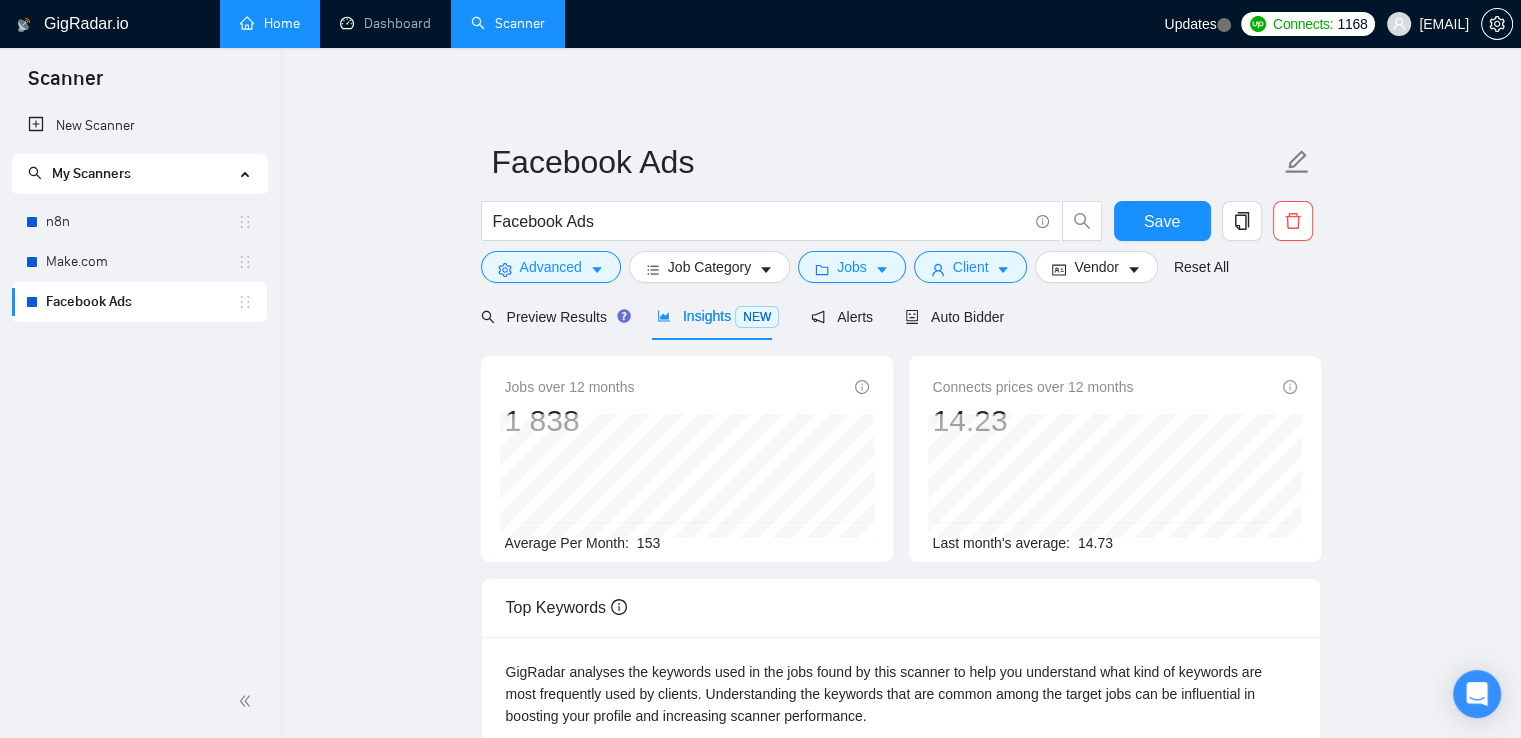 click on "Home" at bounding box center (270, 23) 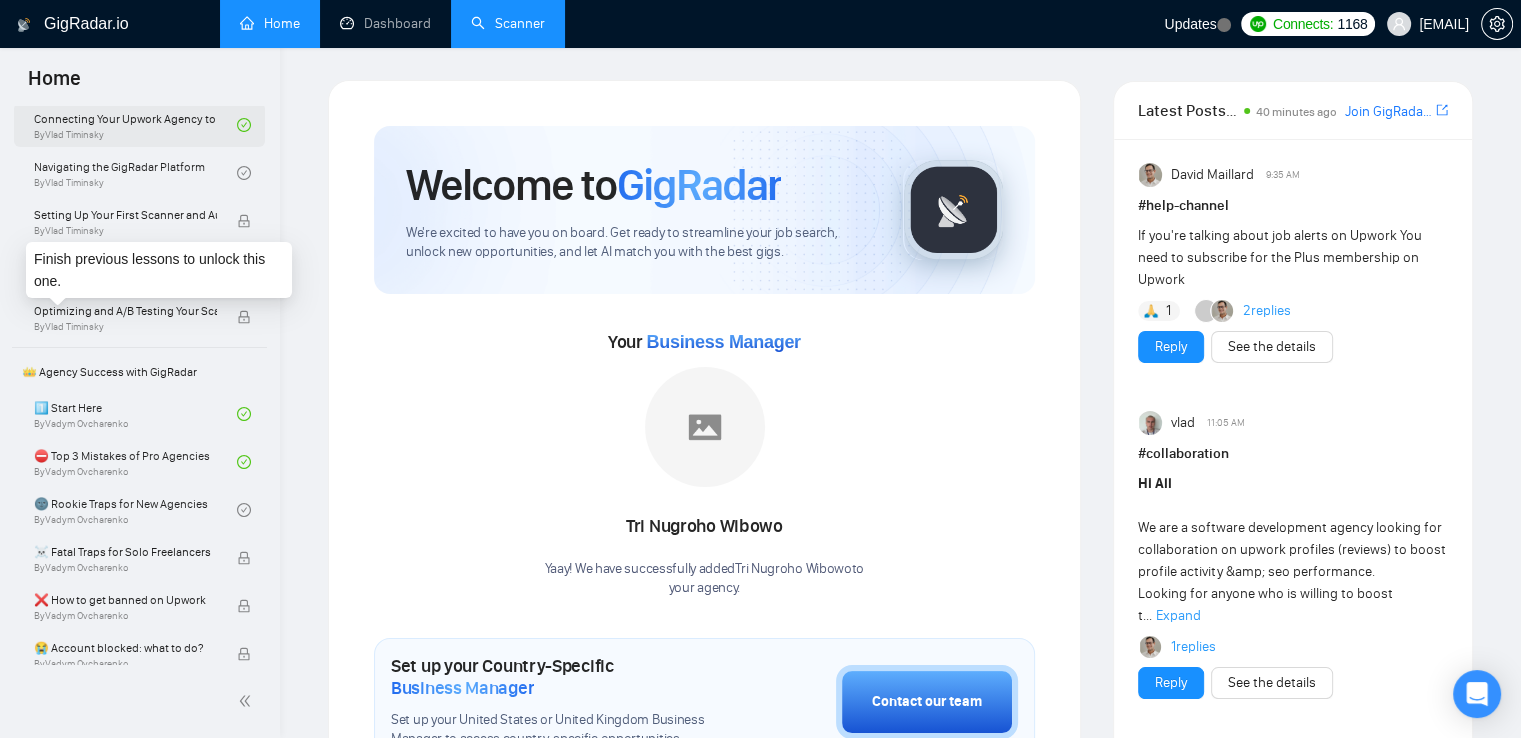 scroll, scrollTop: 0, scrollLeft: 0, axis: both 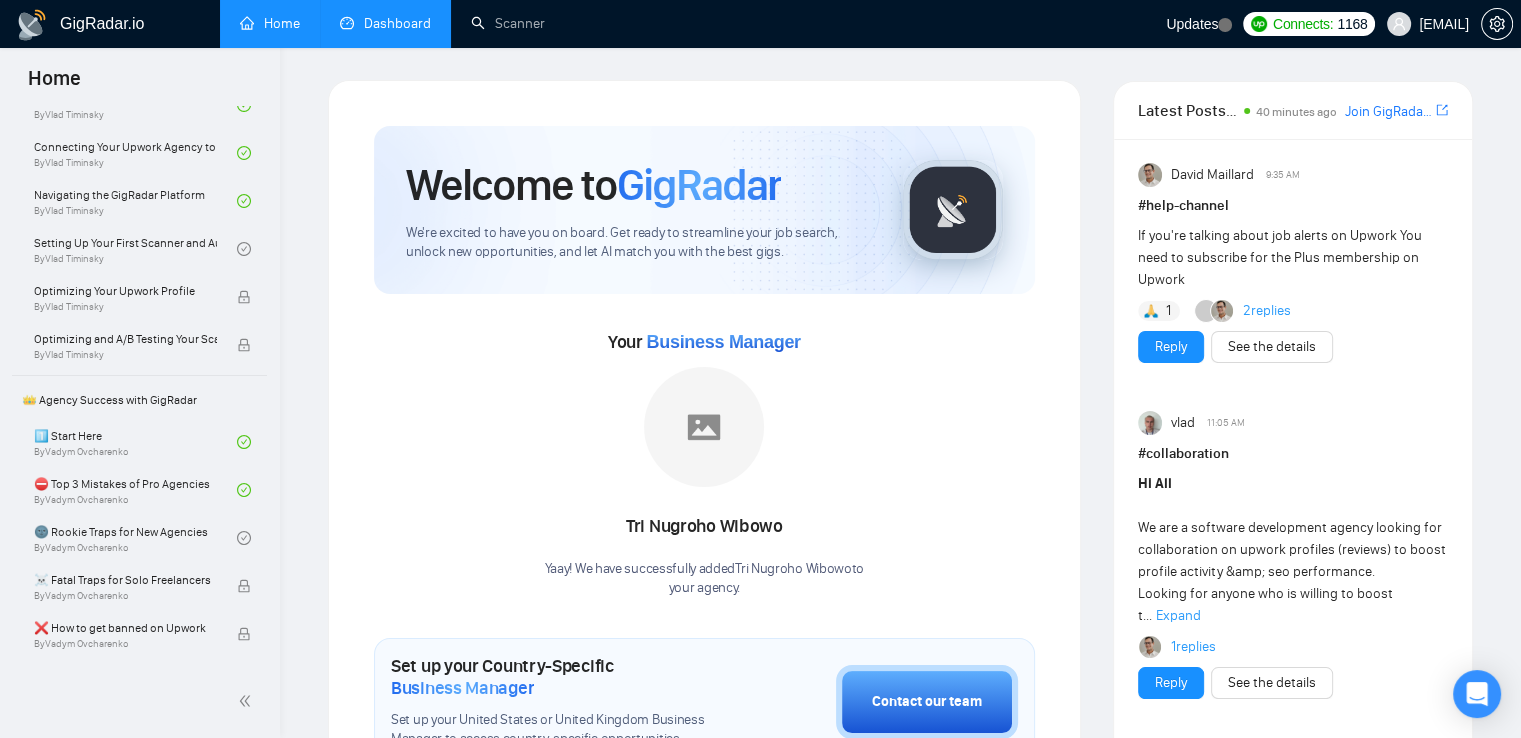 click on "Dashboard" at bounding box center (385, 23) 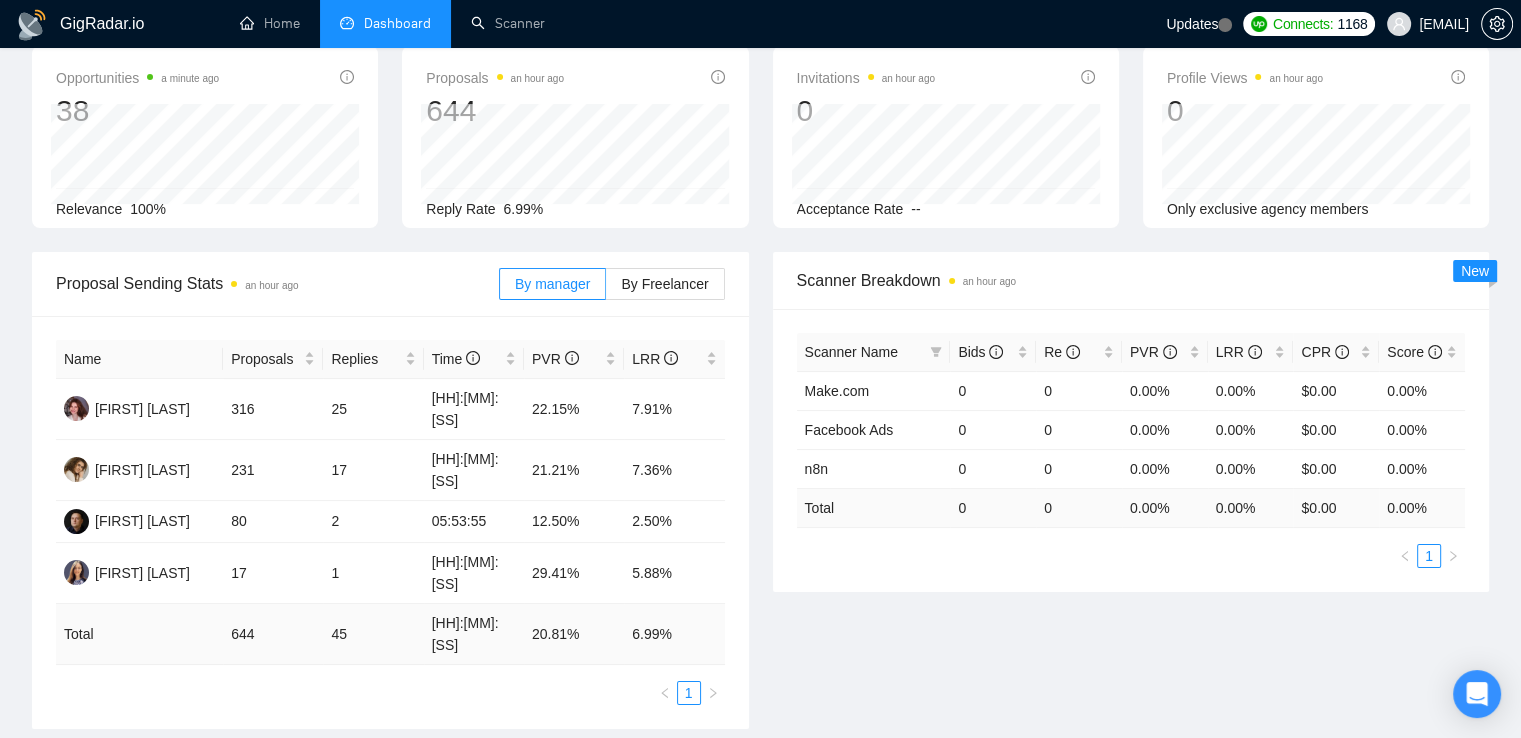 scroll, scrollTop: 0, scrollLeft: 0, axis: both 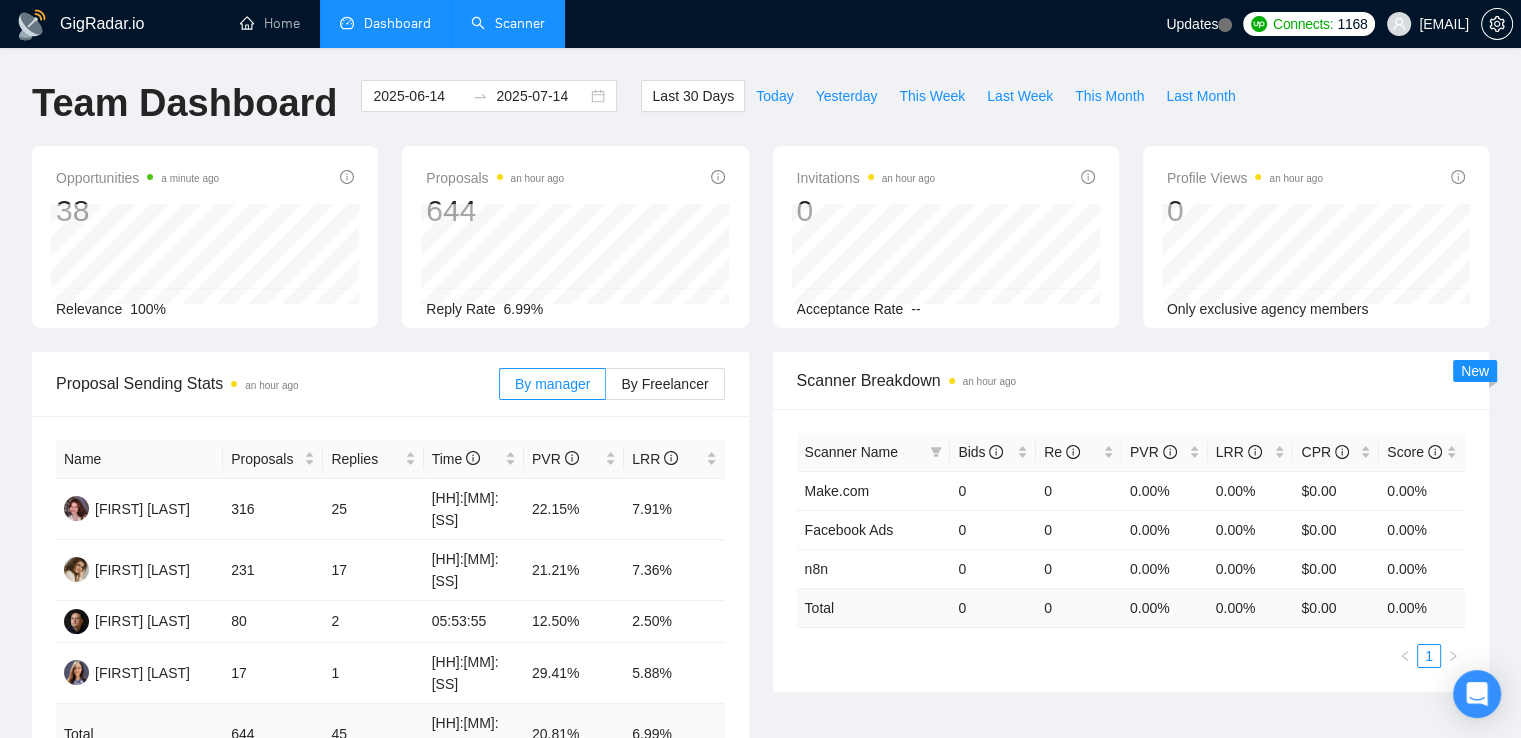 click on "Scanner" at bounding box center [508, 23] 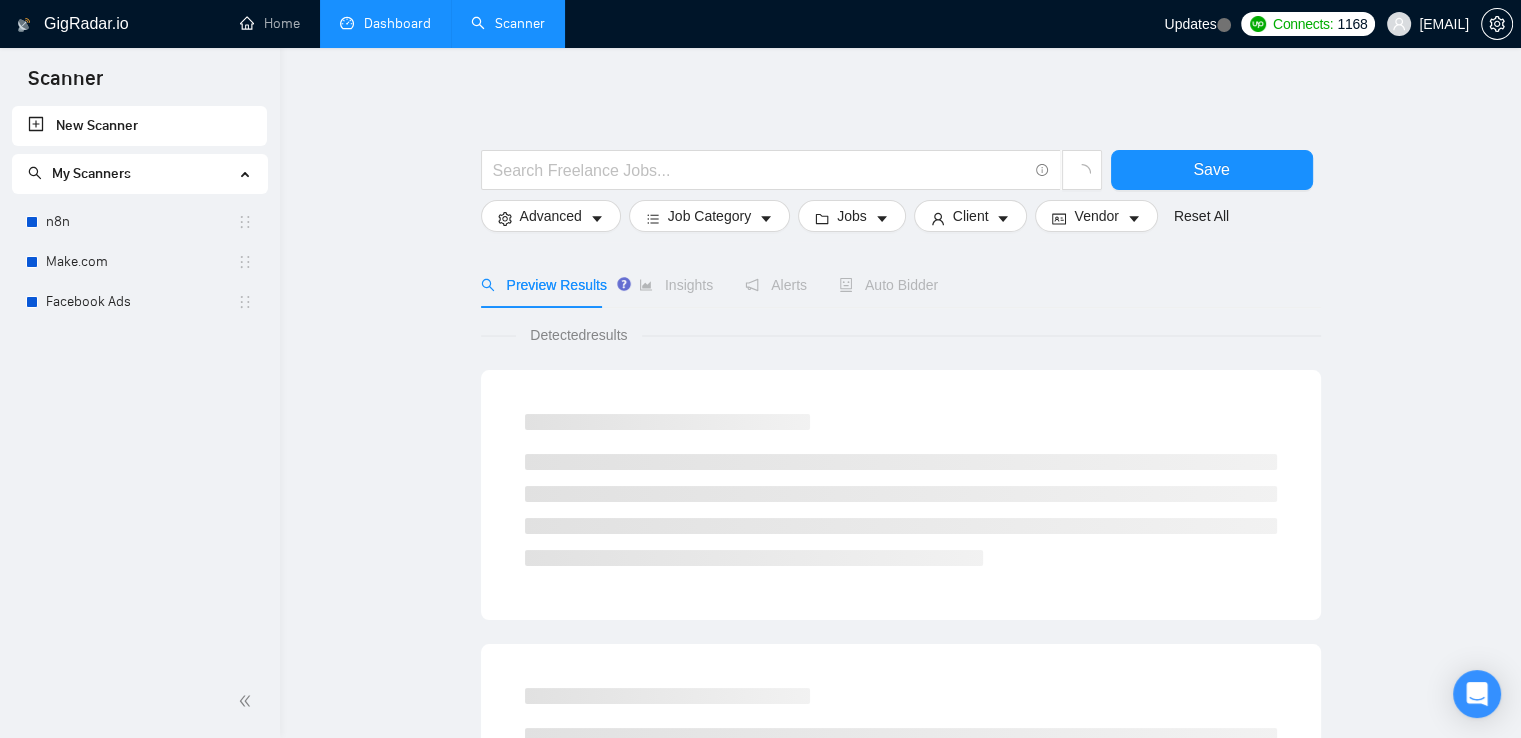 click on "Dashboard" at bounding box center [385, 23] 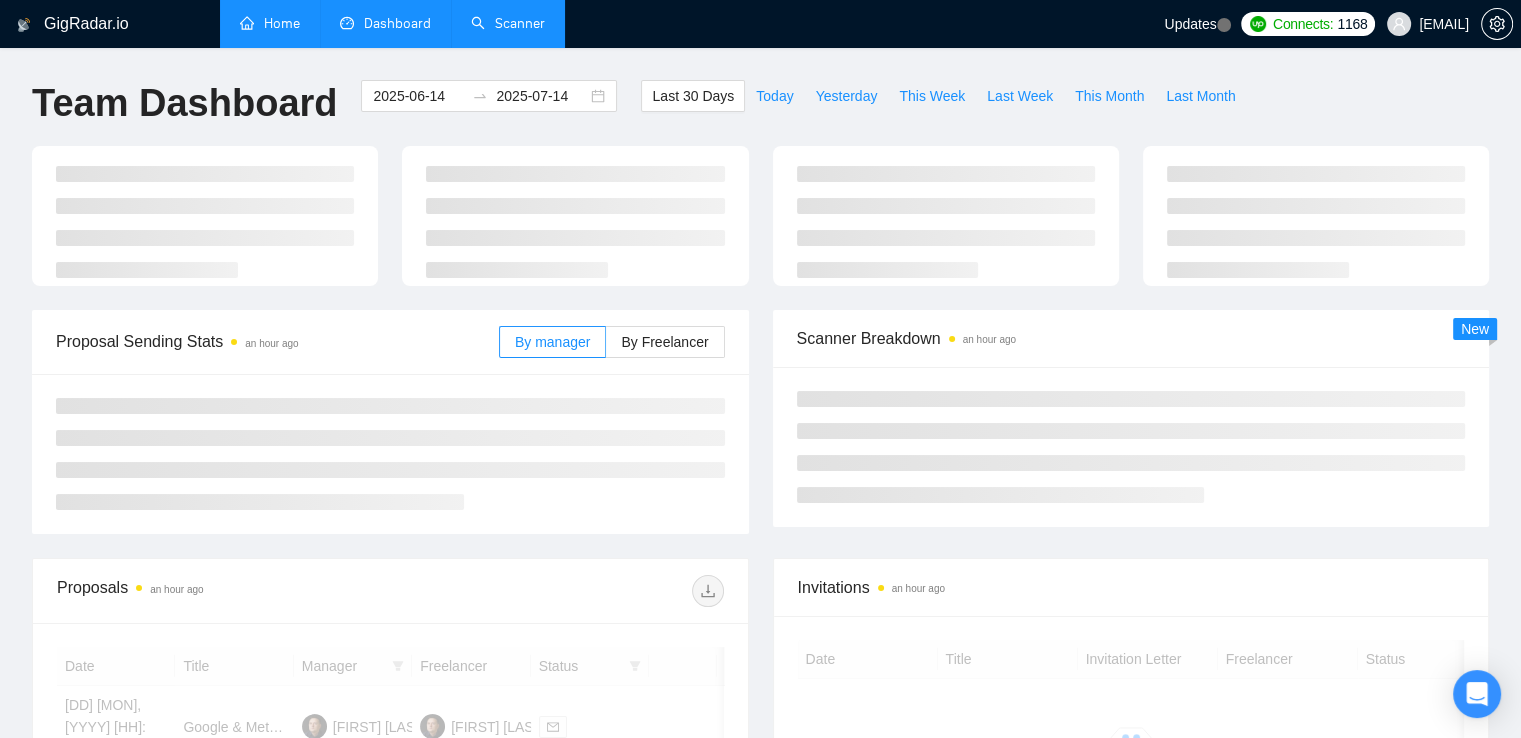 click on "Home" at bounding box center [270, 23] 